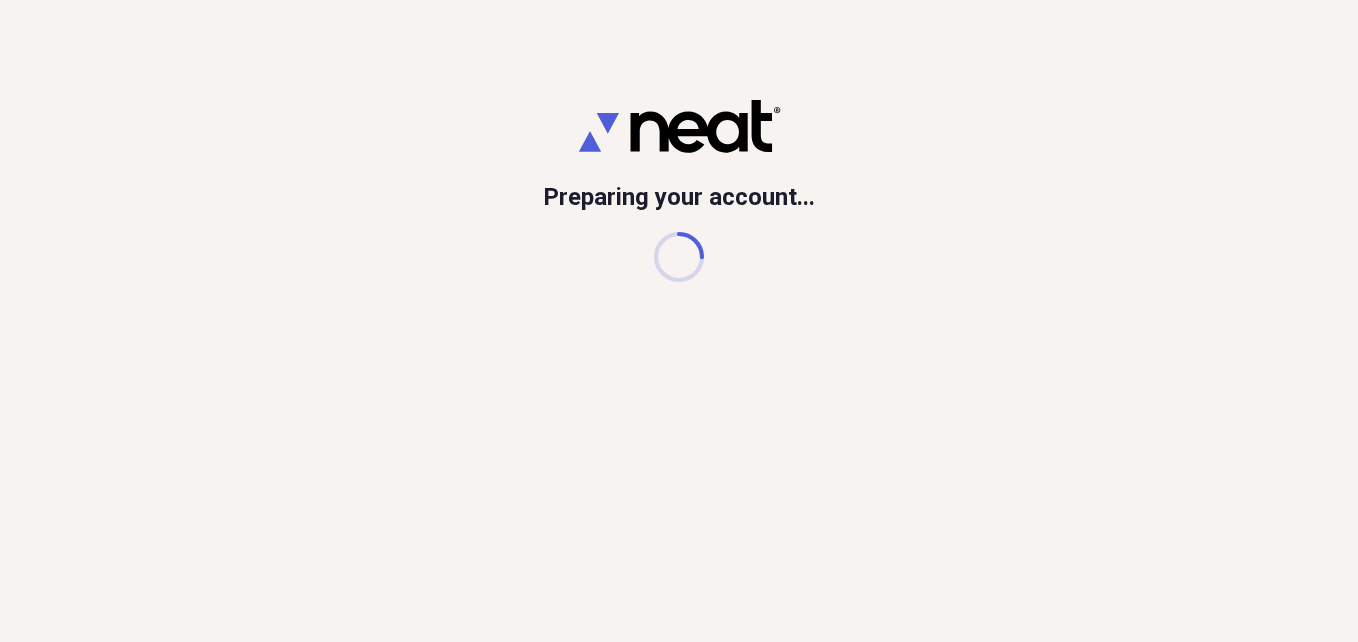 scroll, scrollTop: 0, scrollLeft: 0, axis: both 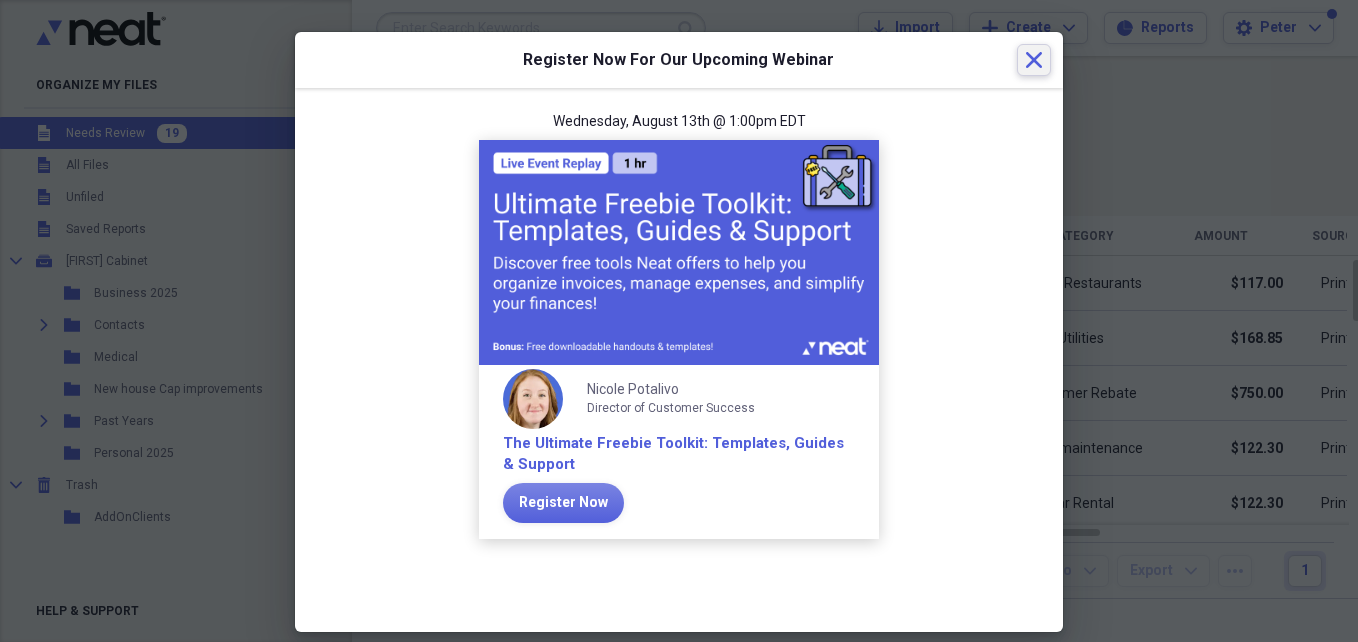 click on "Close" 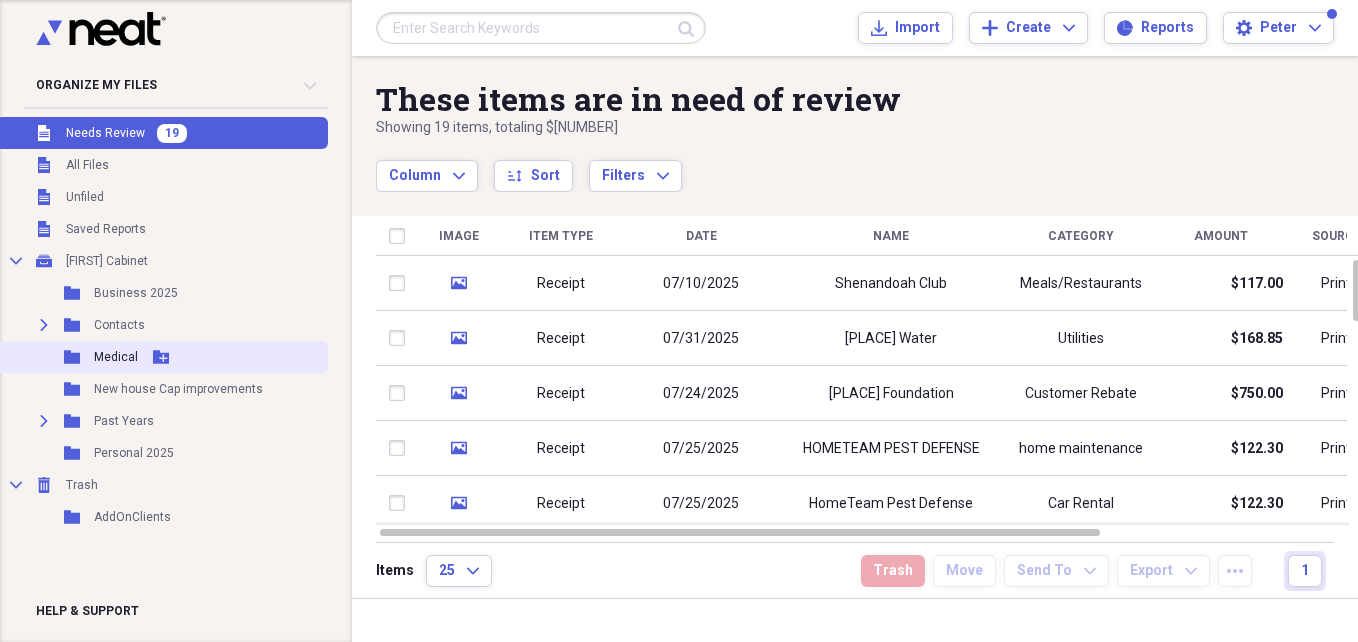 click on "Medical" at bounding box center [116, 357] 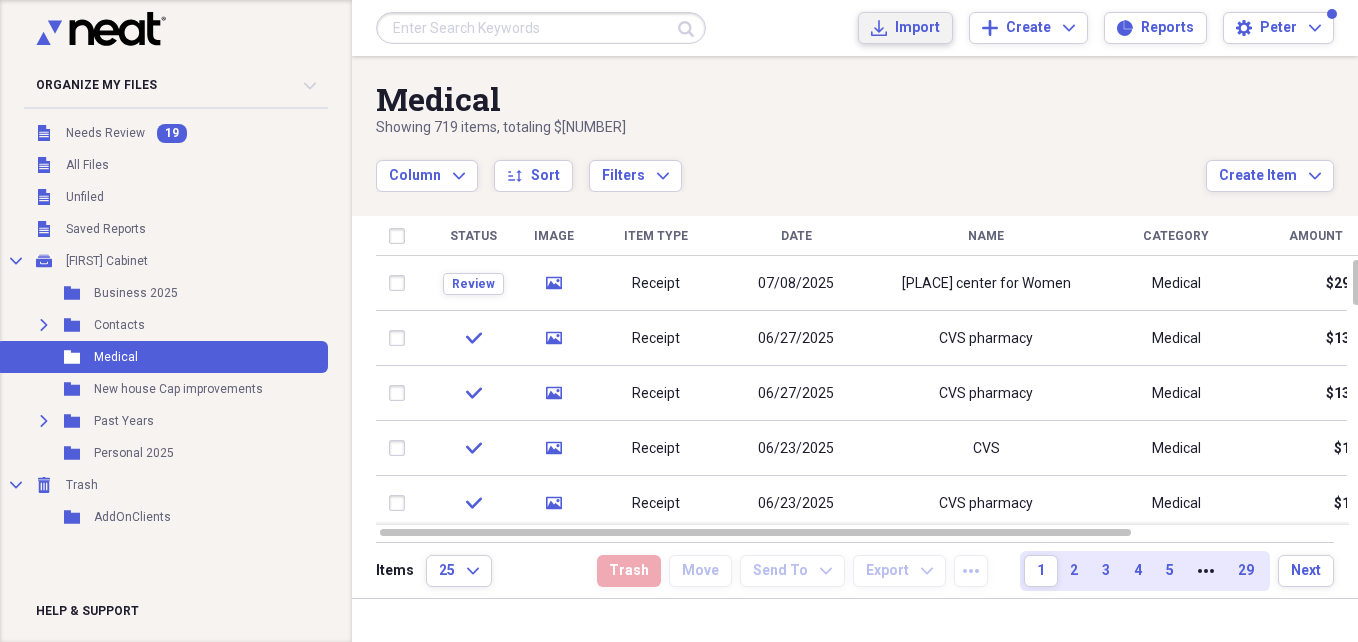 click on "Import" at bounding box center (917, 28) 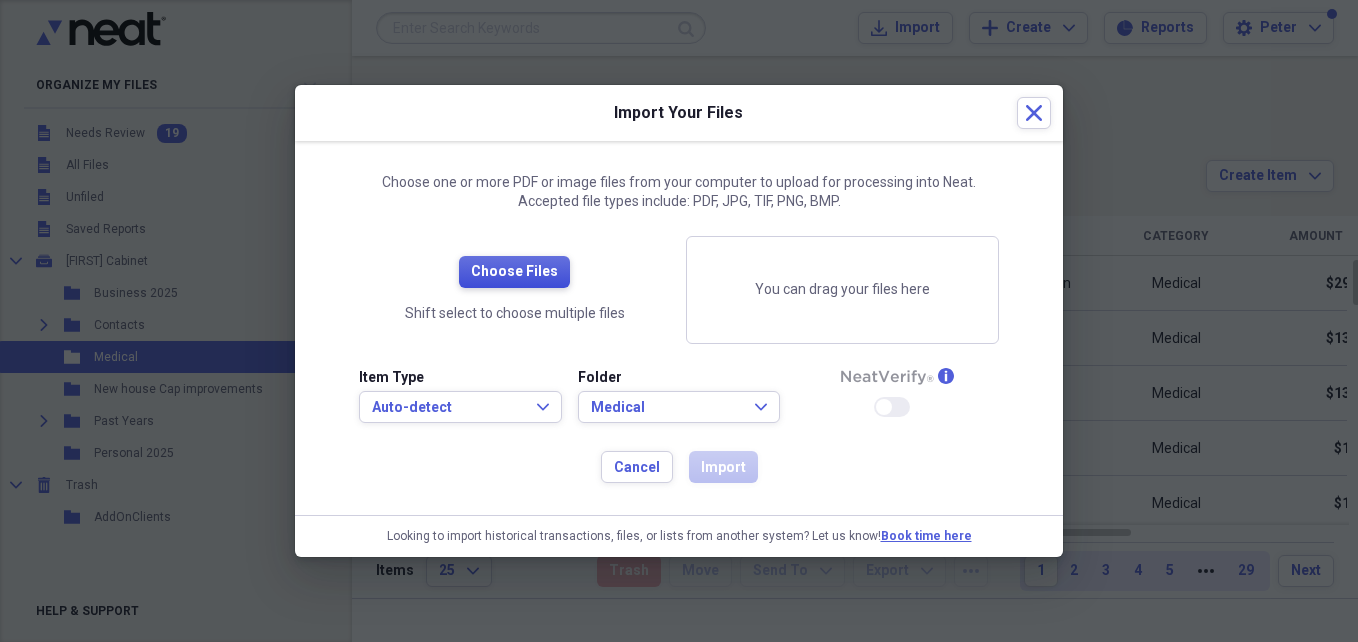 click on "Choose Files" at bounding box center (514, 272) 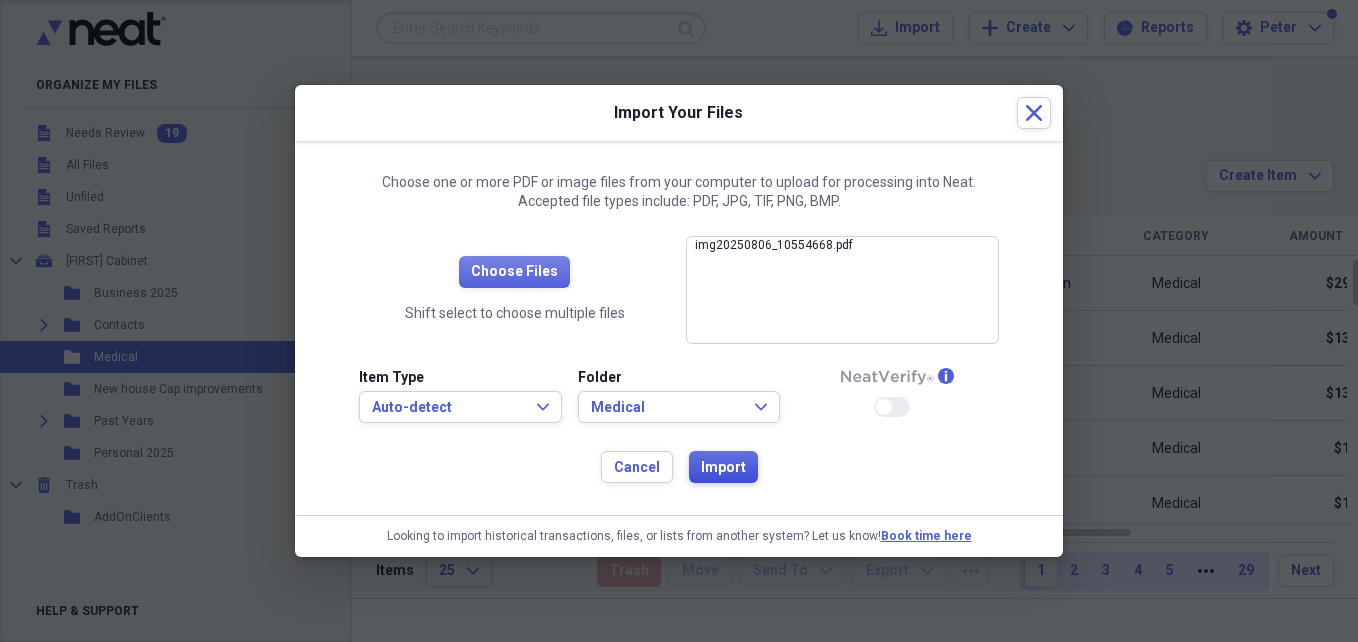 click on "Import" at bounding box center [723, 468] 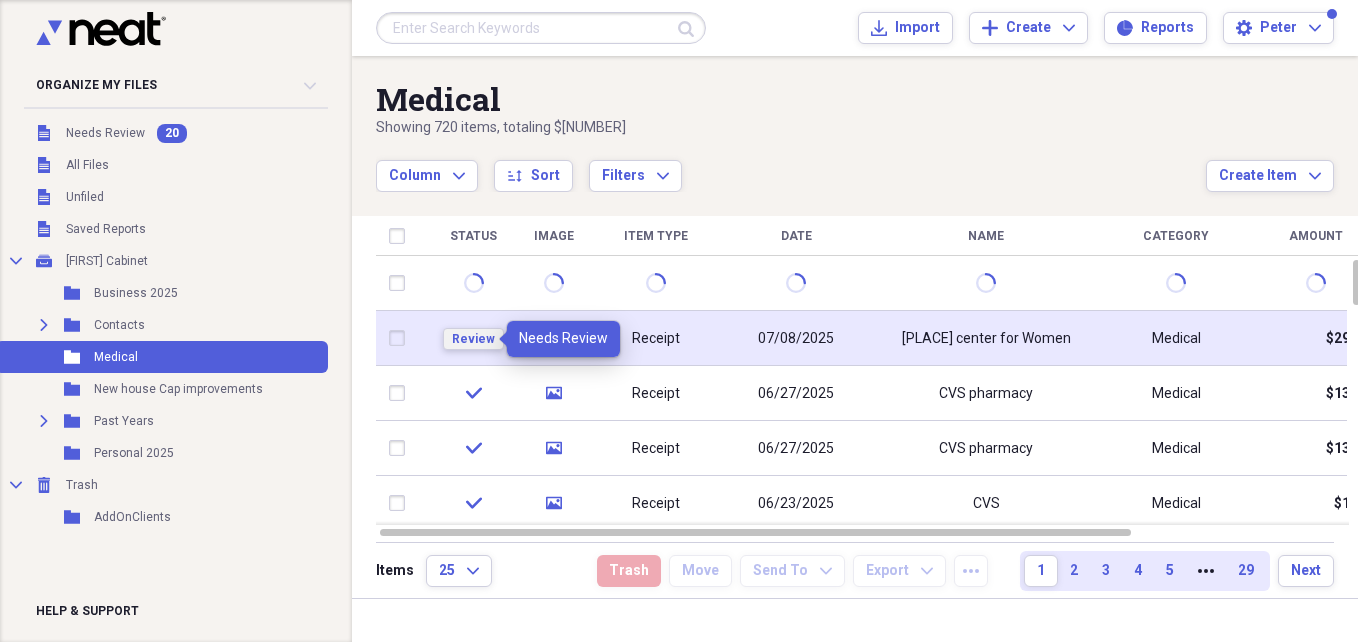click on "Review" at bounding box center (473, 339) 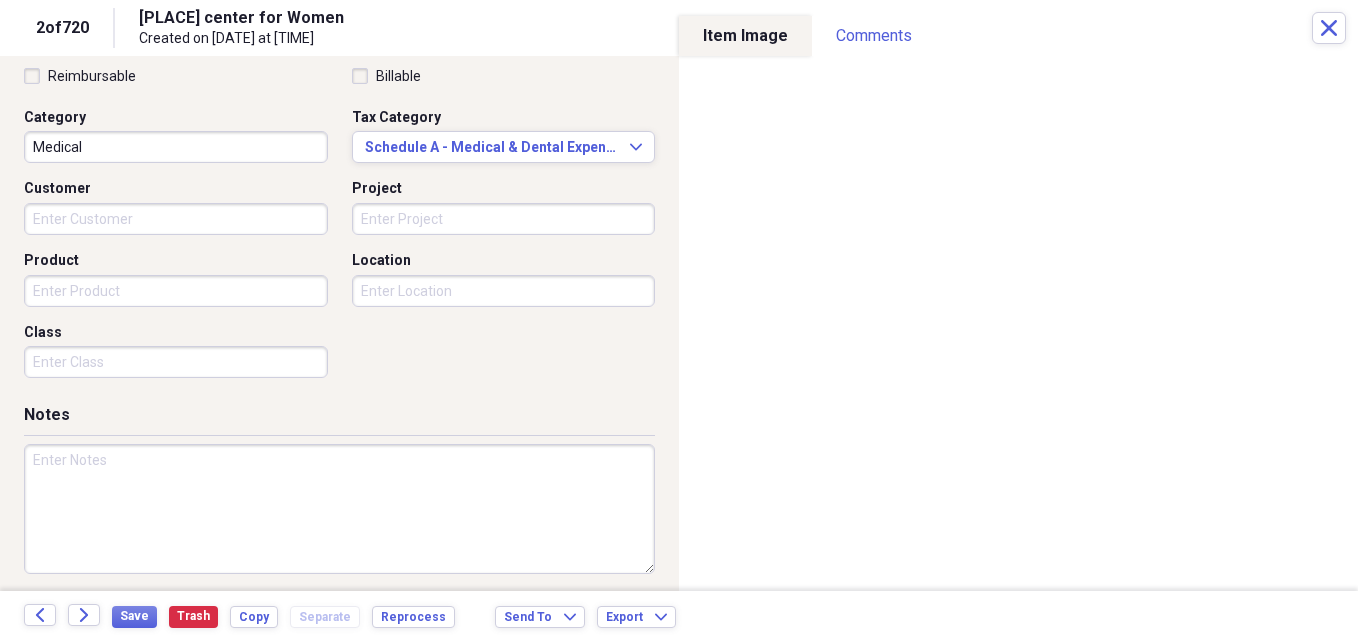 scroll, scrollTop: 486, scrollLeft: 0, axis: vertical 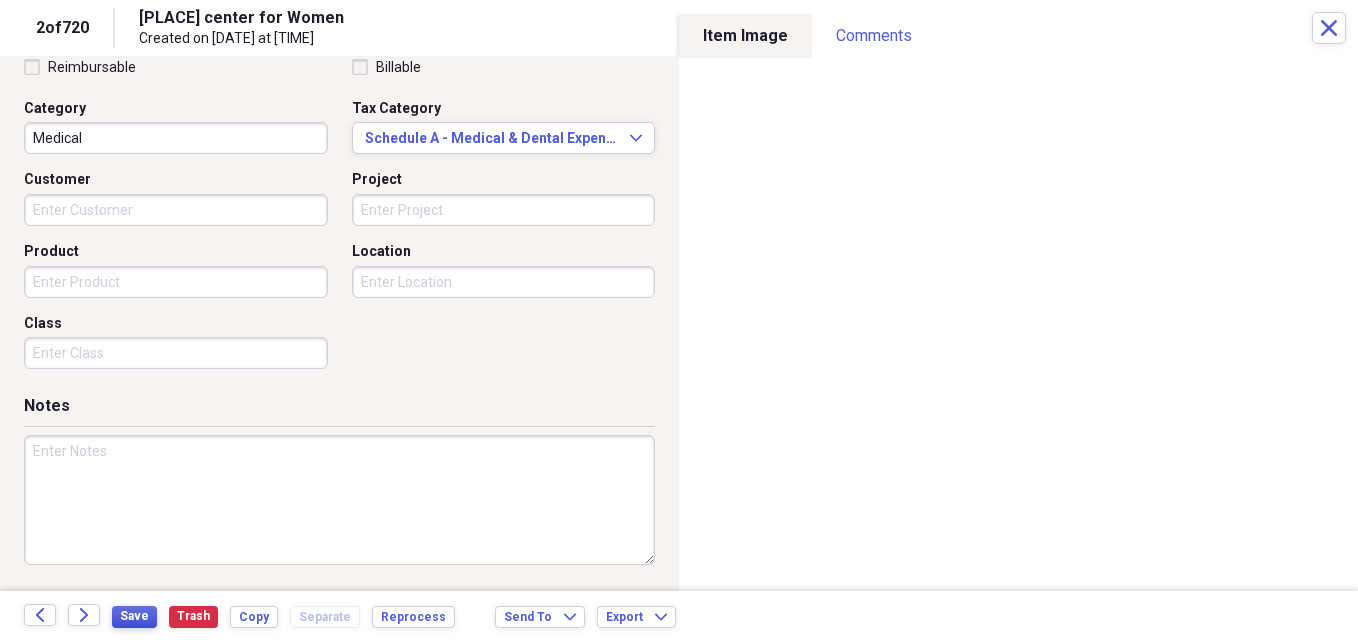 click on "Save" at bounding box center [134, 616] 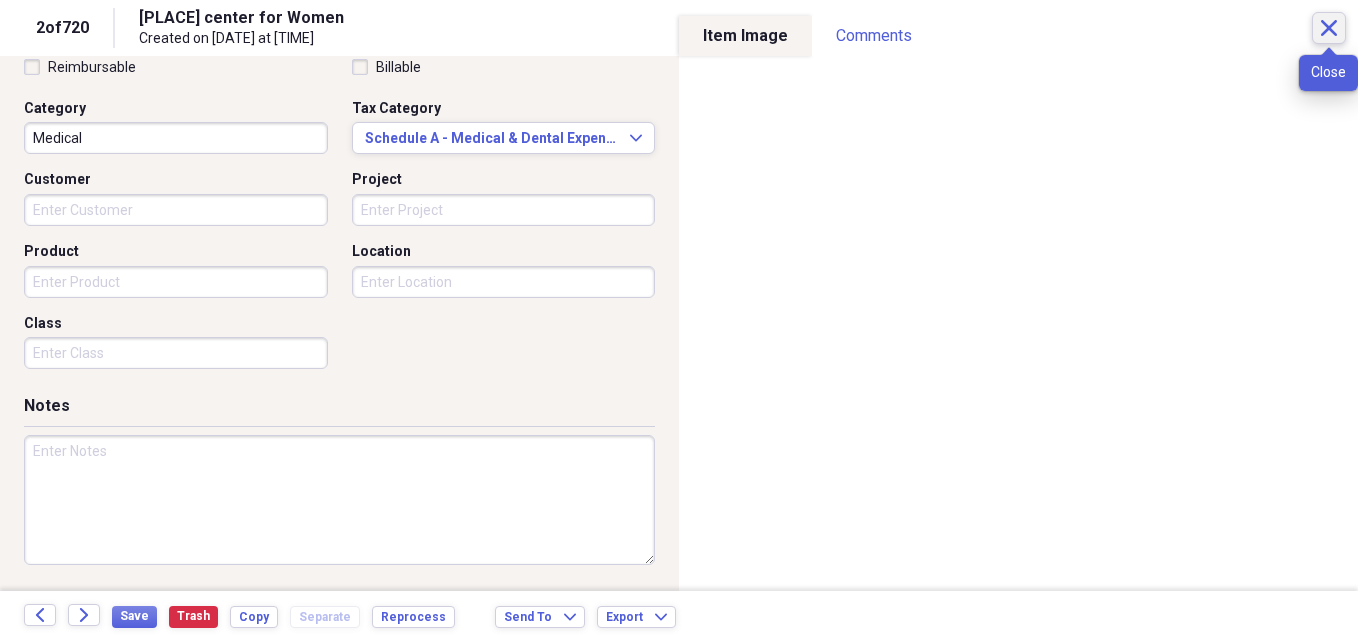 click 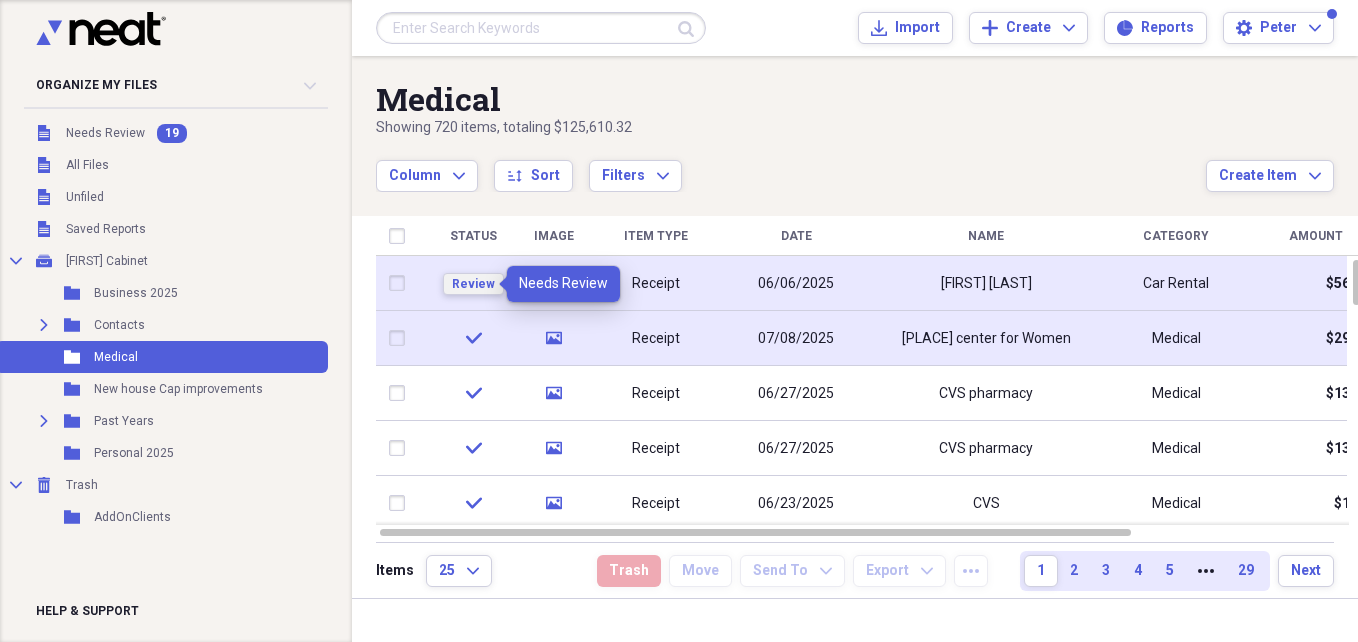 click on "Review" at bounding box center (473, 284) 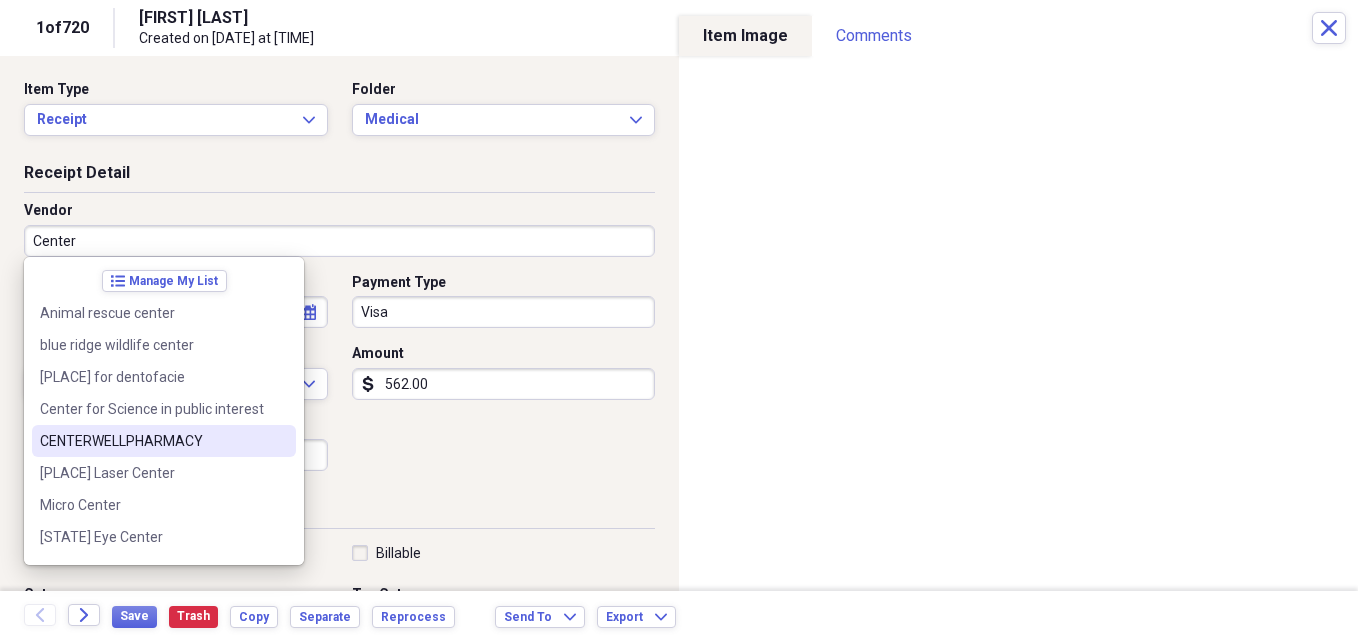 click on "CENTERWELLPHARMACY" at bounding box center [152, 441] 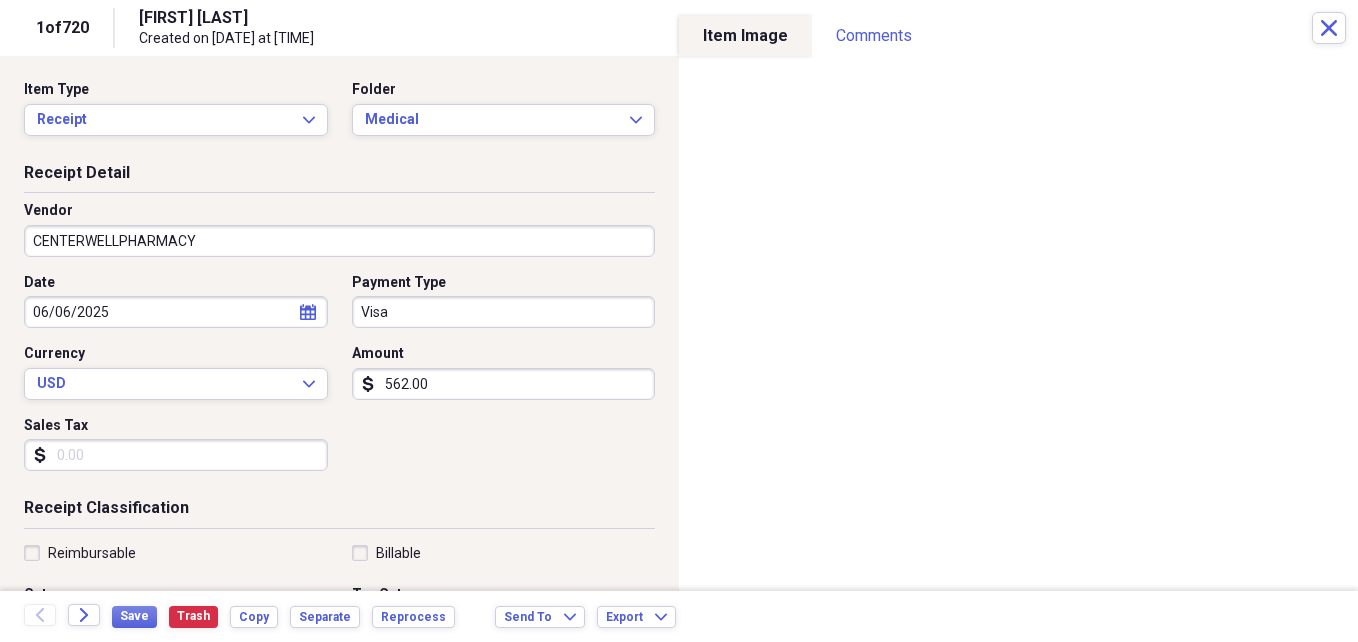 type on "Medical" 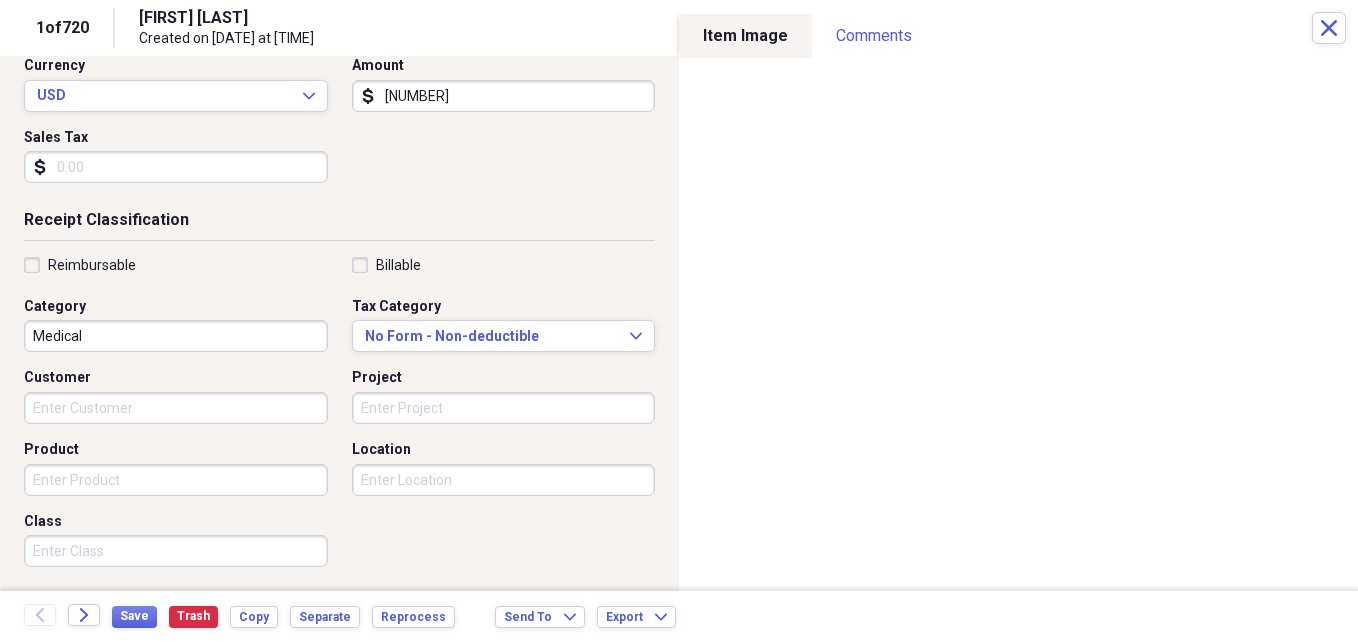 scroll, scrollTop: 300, scrollLeft: 0, axis: vertical 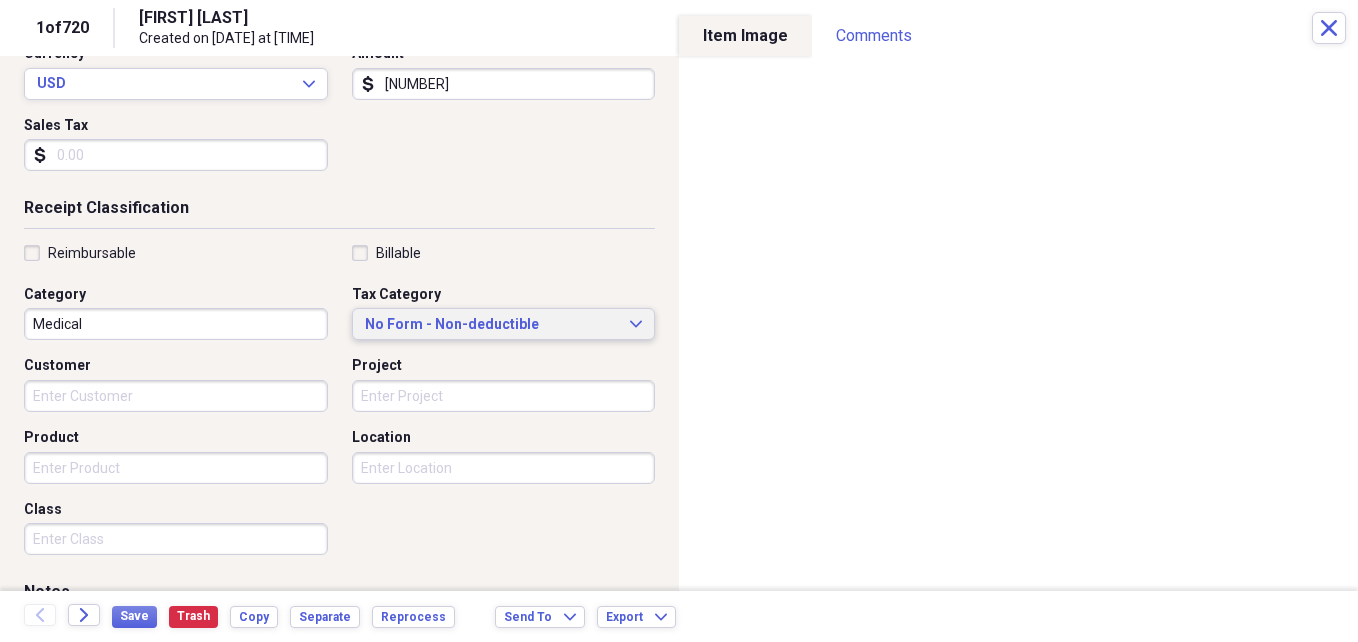 type on "[NUMBER]" 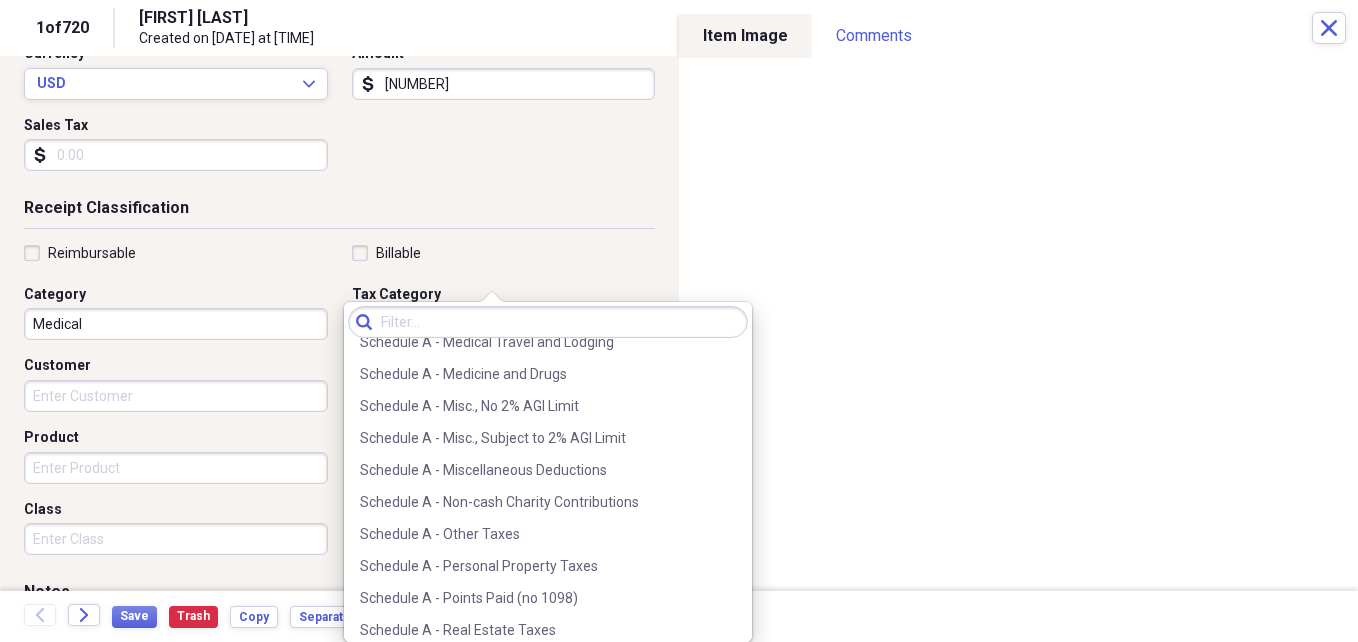 scroll, scrollTop: 1400, scrollLeft: 0, axis: vertical 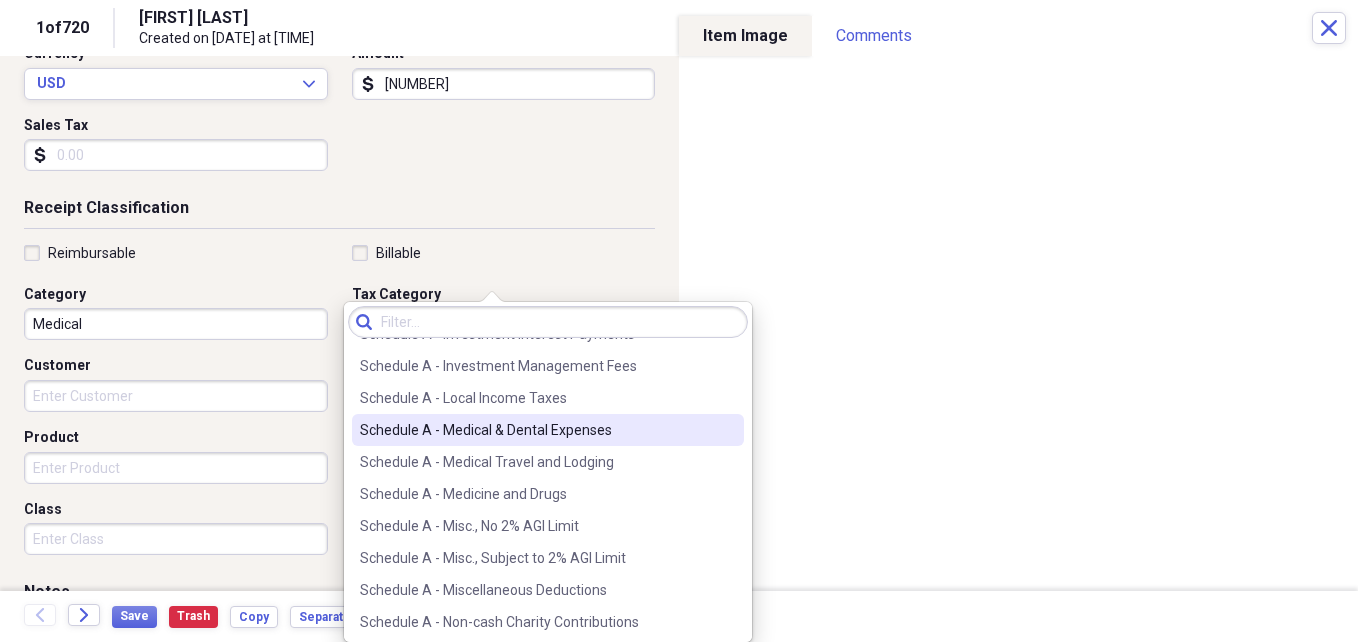 click on "Schedule A - Medical & Dental Expenses" at bounding box center [536, 430] 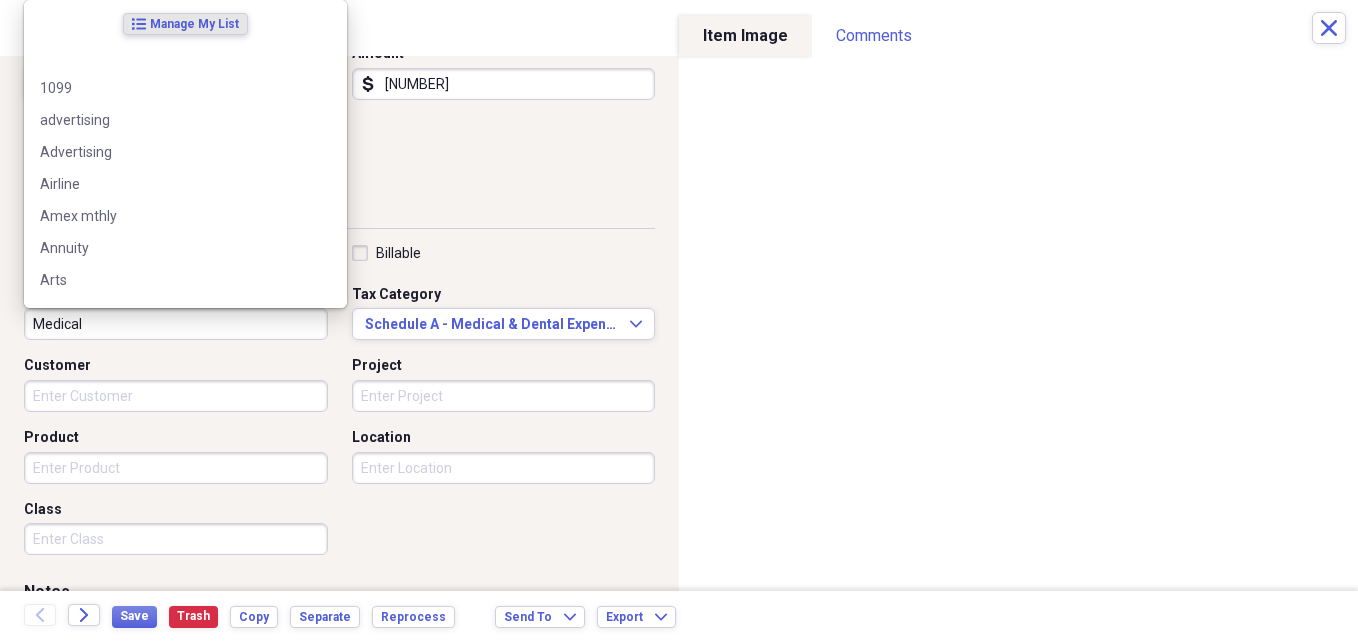click on "Medical" at bounding box center (176, 324) 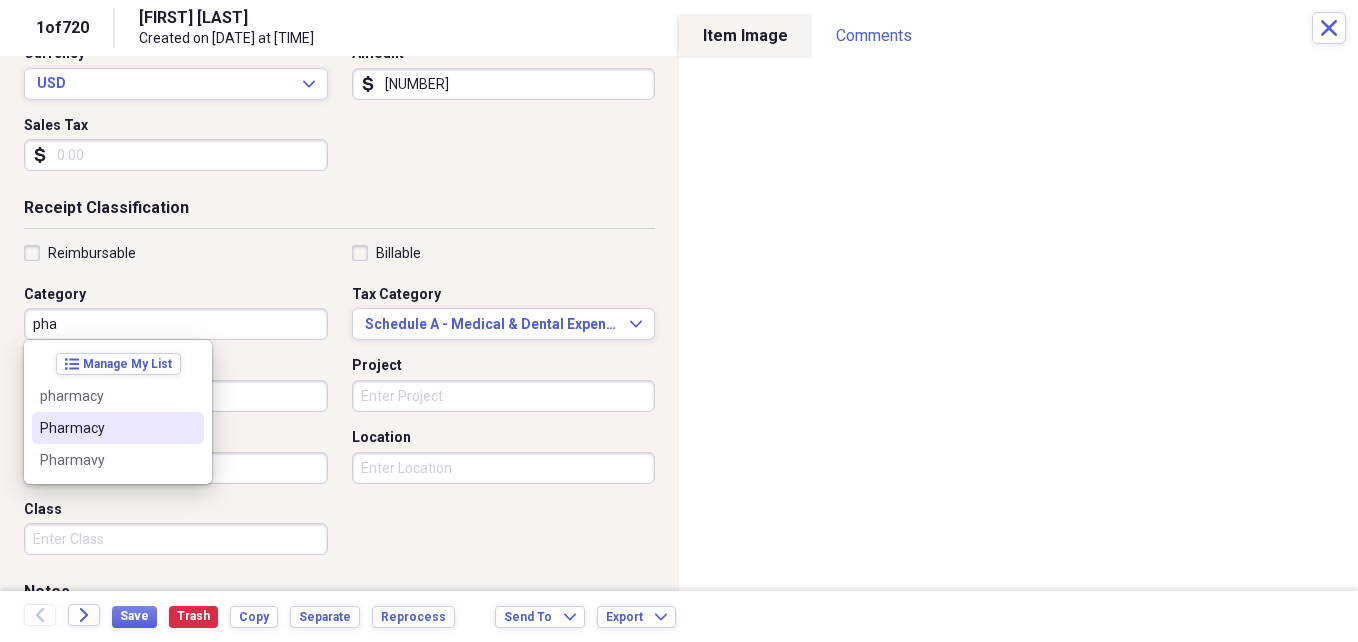 click on "Pharmacy" at bounding box center (118, 428) 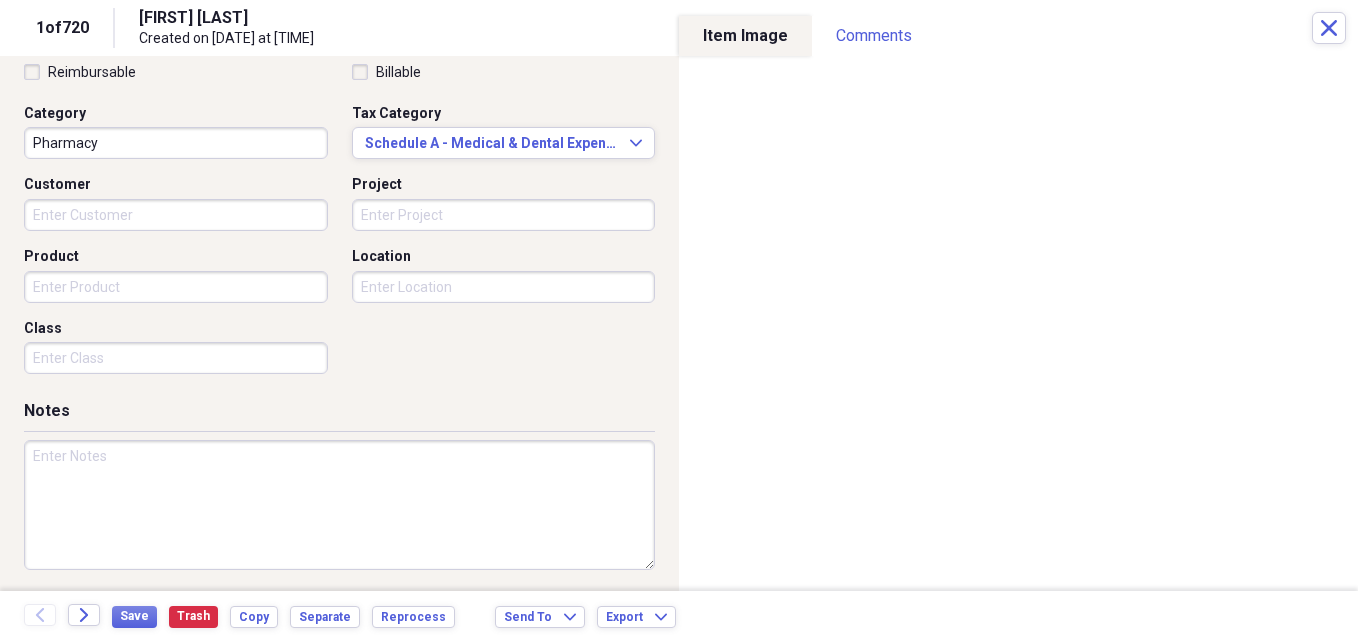 scroll, scrollTop: 486, scrollLeft: 0, axis: vertical 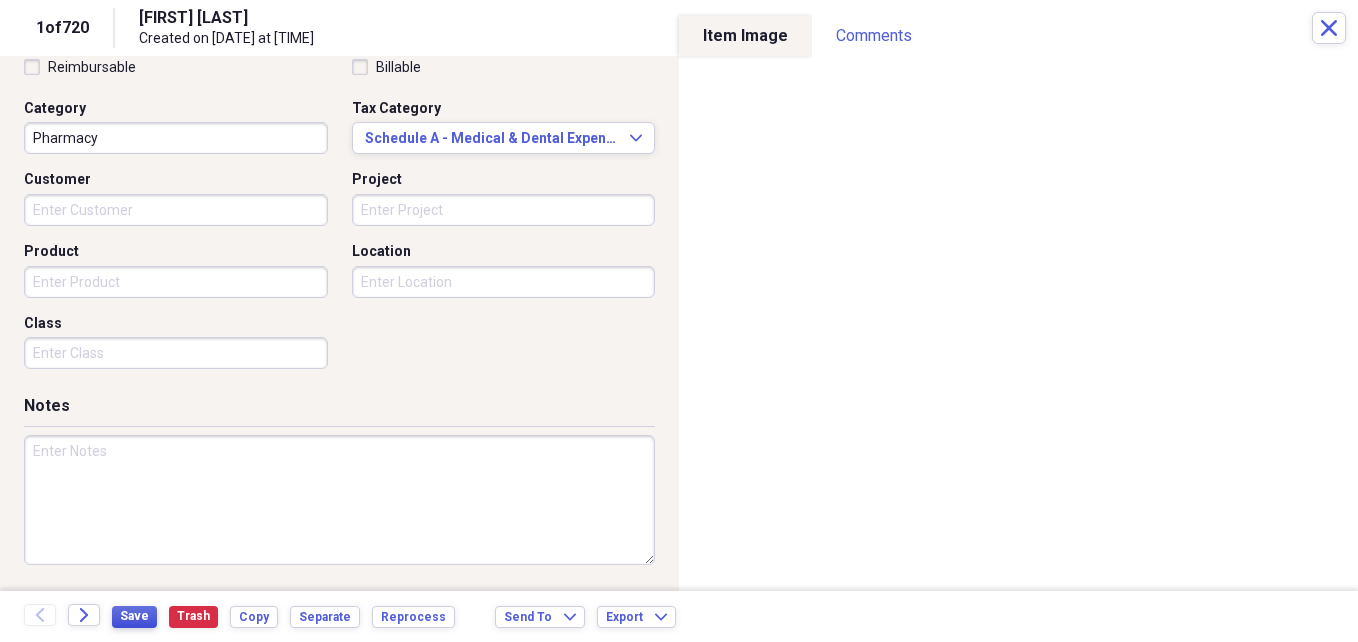 click on "Save" at bounding box center [134, 616] 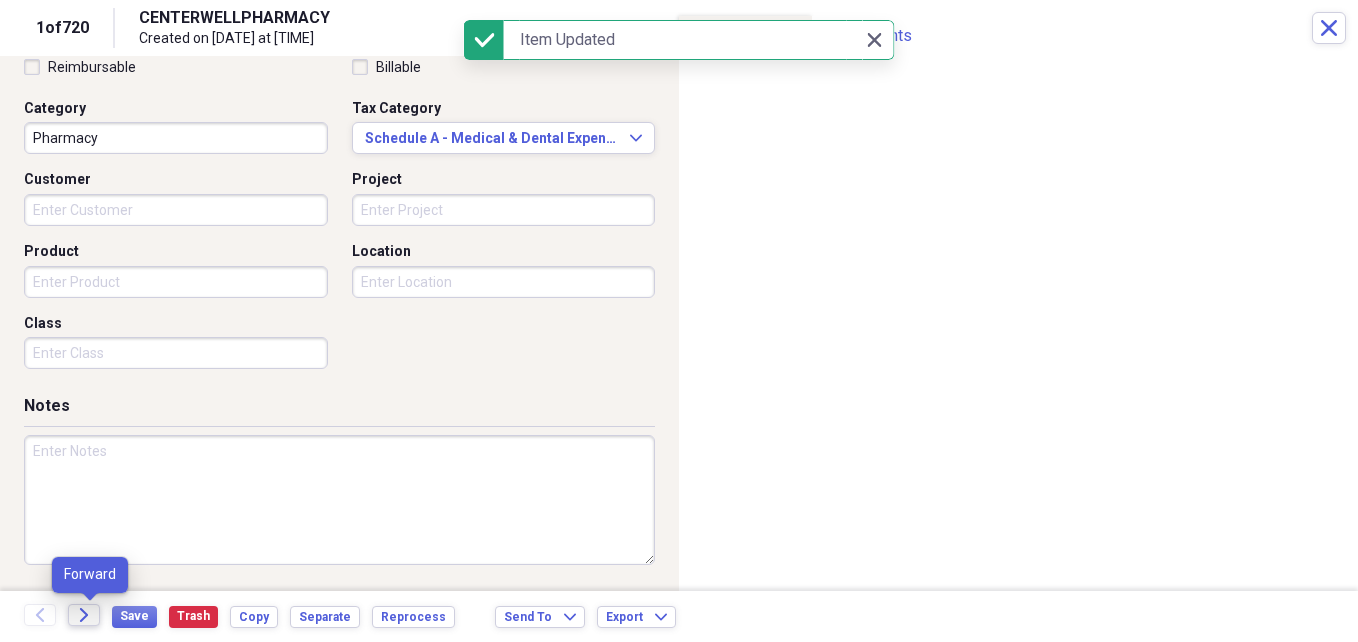 click on "Forward" 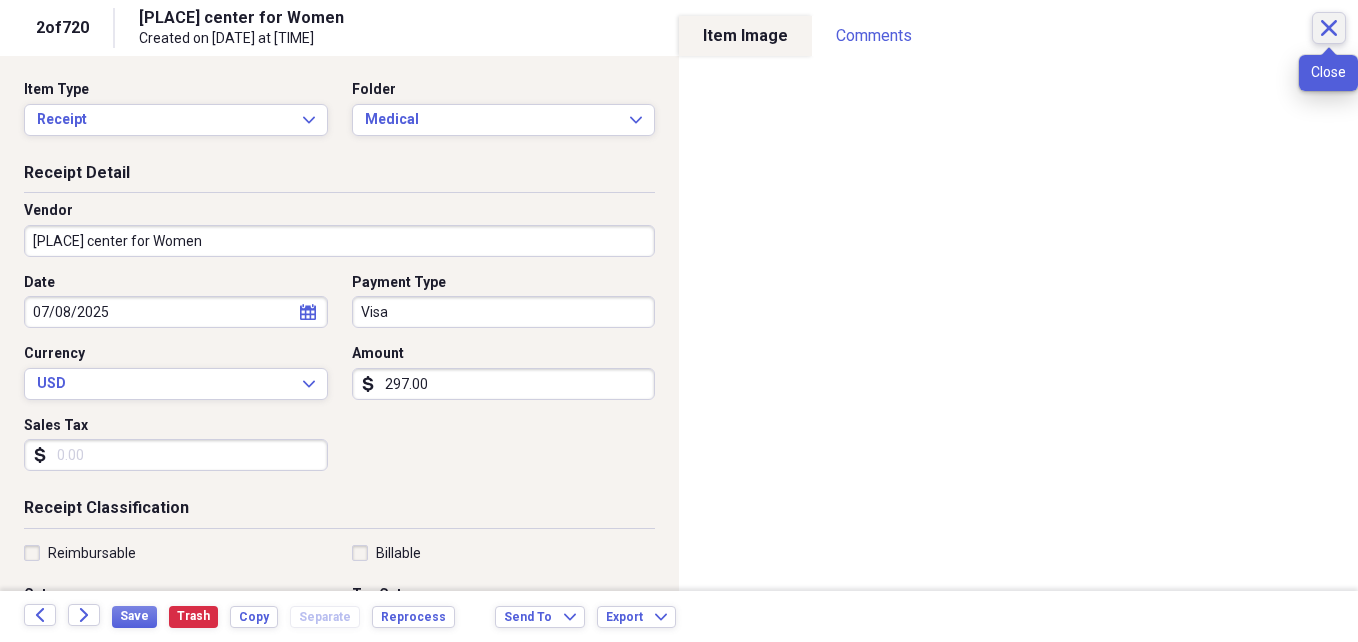 click on "Close" at bounding box center (1329, 28) 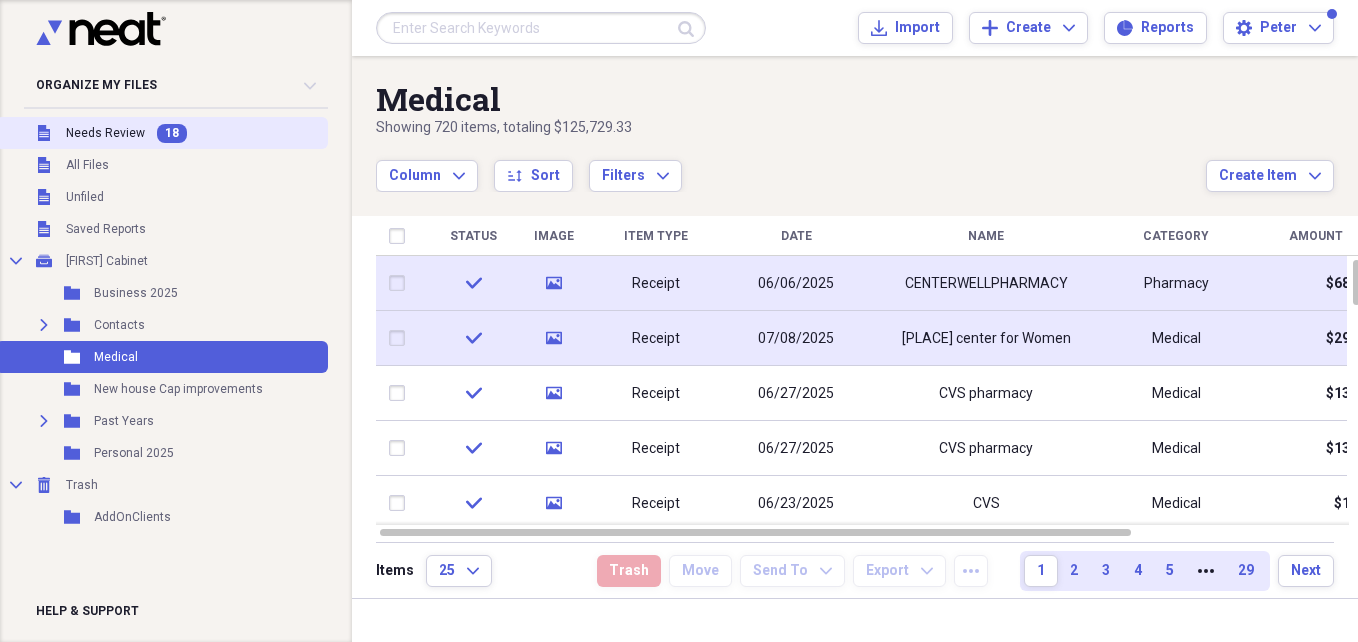 click on "Unfiled Needs Review 18" at bounding box center [162, 133] 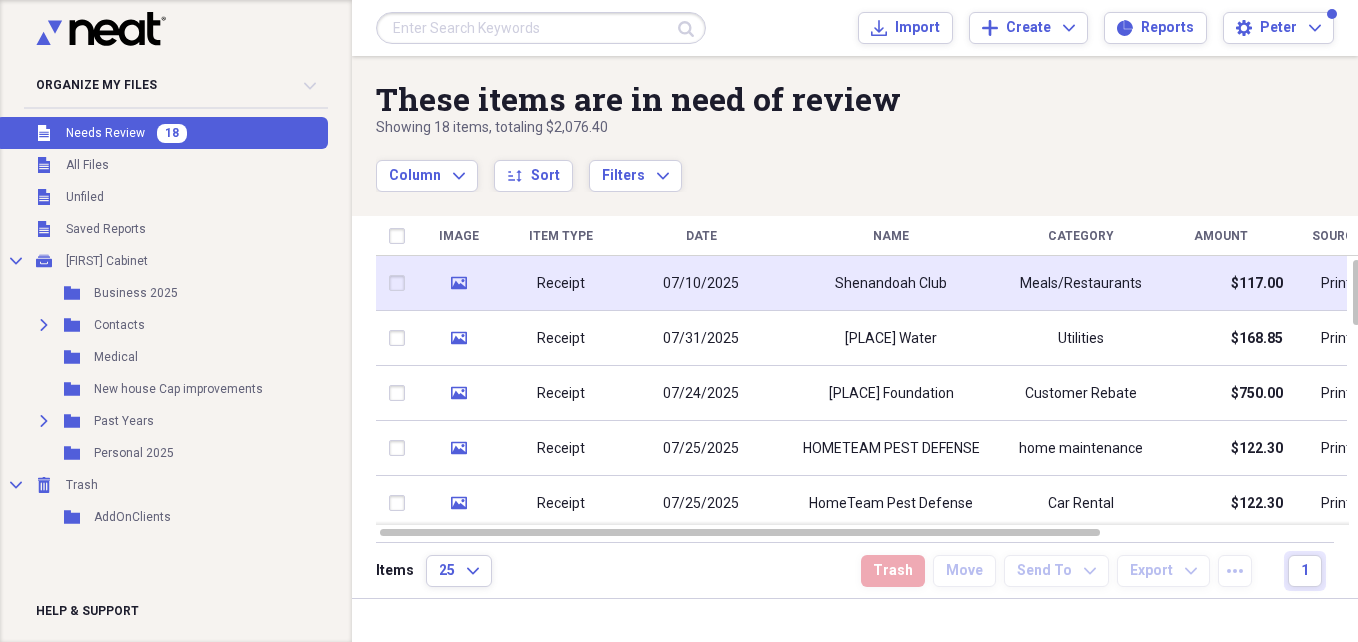 click on "Receipt" at bounding box center (561, 283) 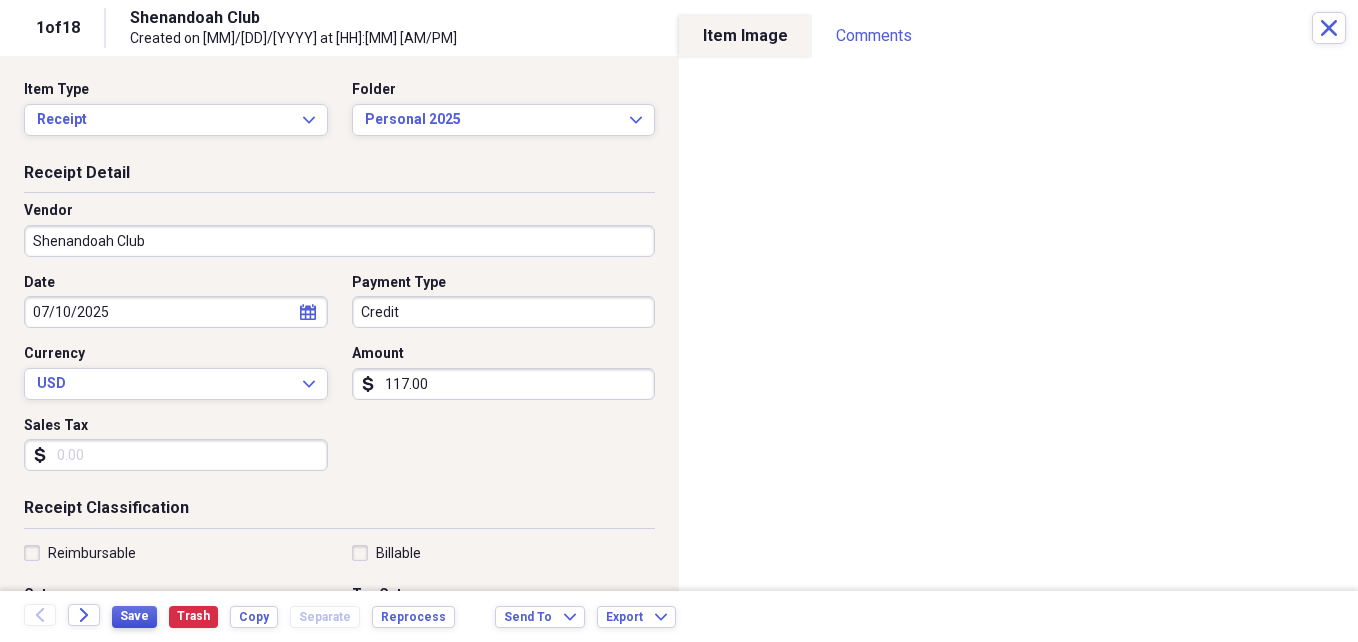 click on "Save" at bounding box center (134, 616) 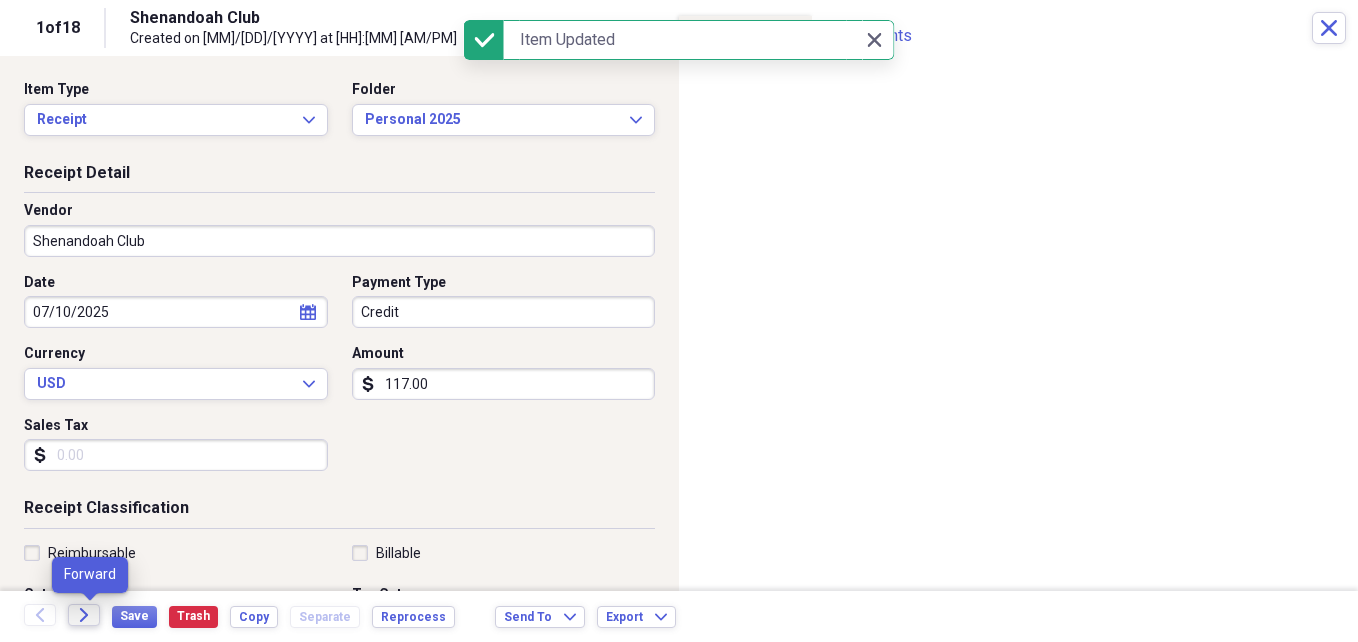 click 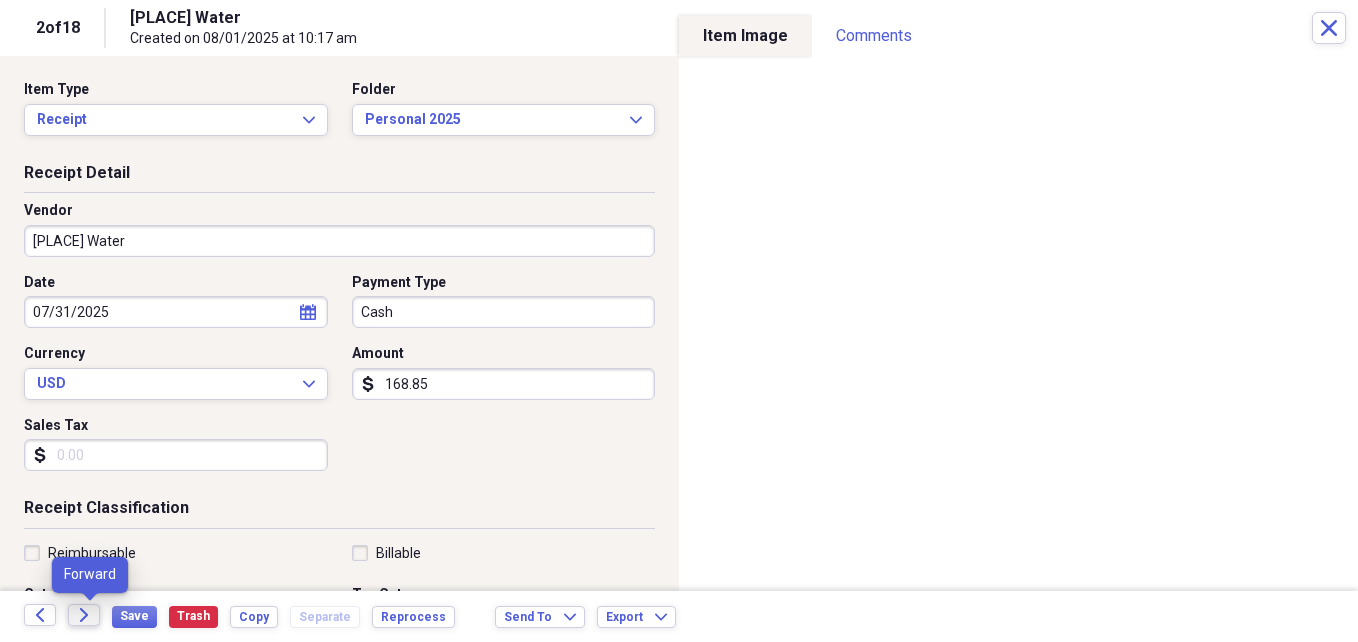 click 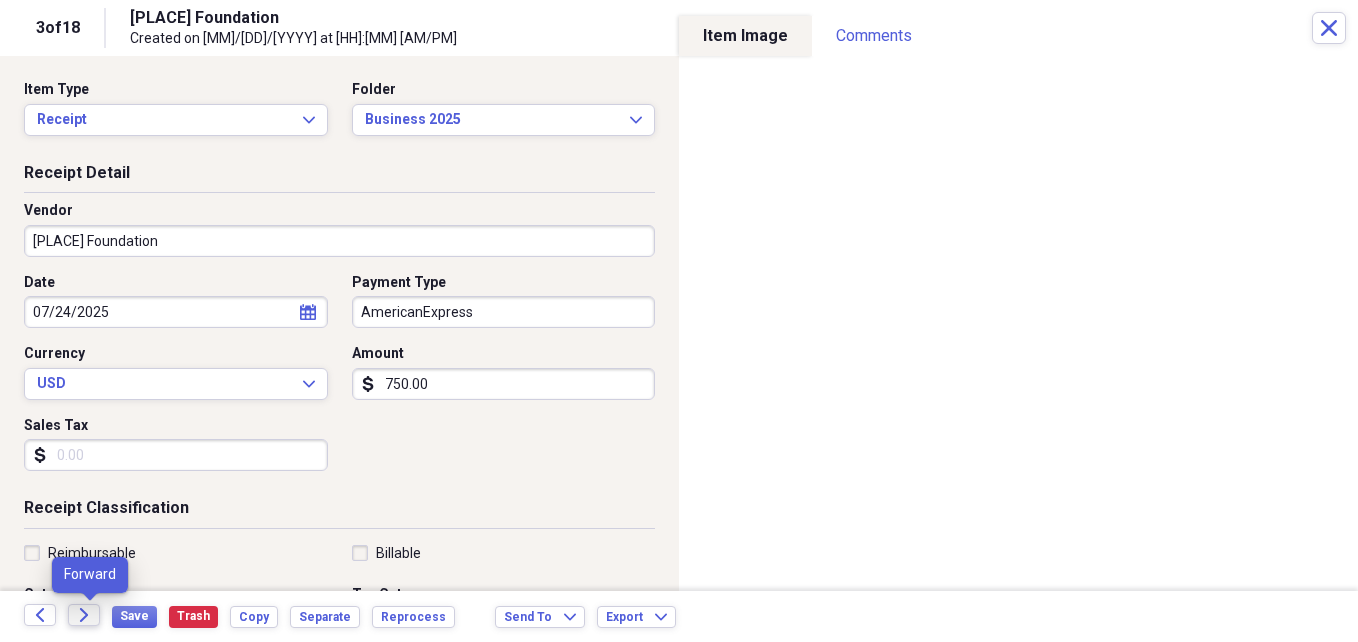 click on "Forward" 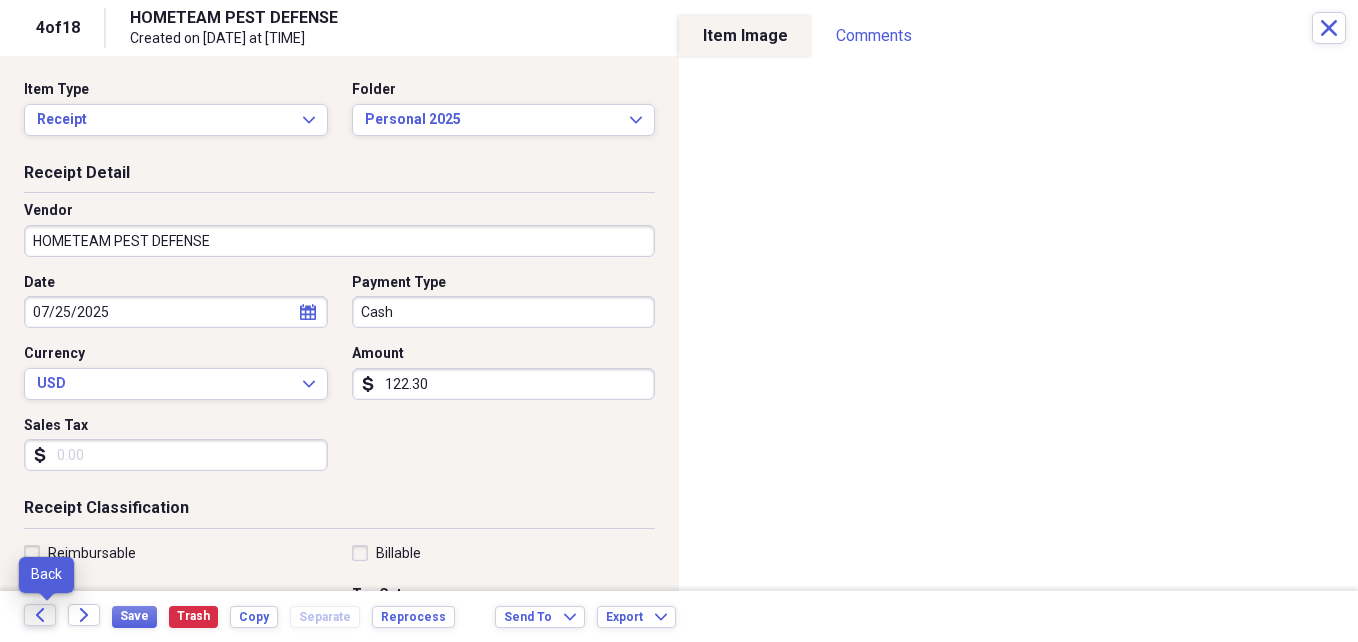 click on "Back" 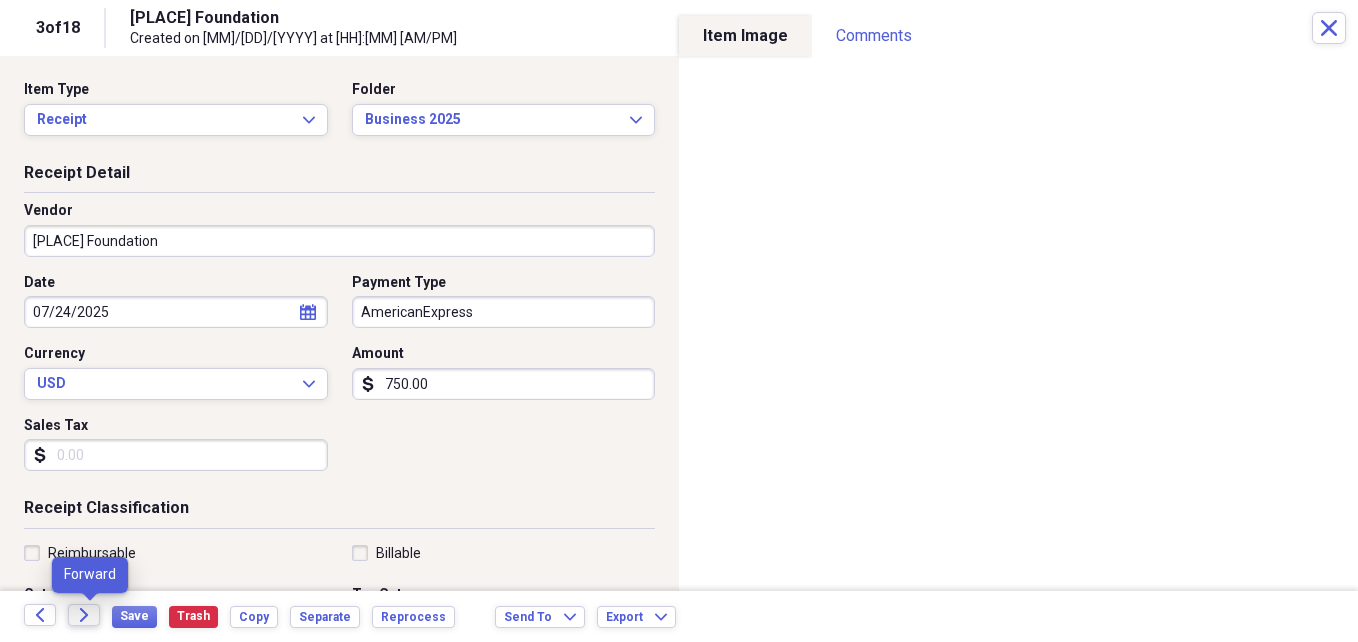 click on "Forward" 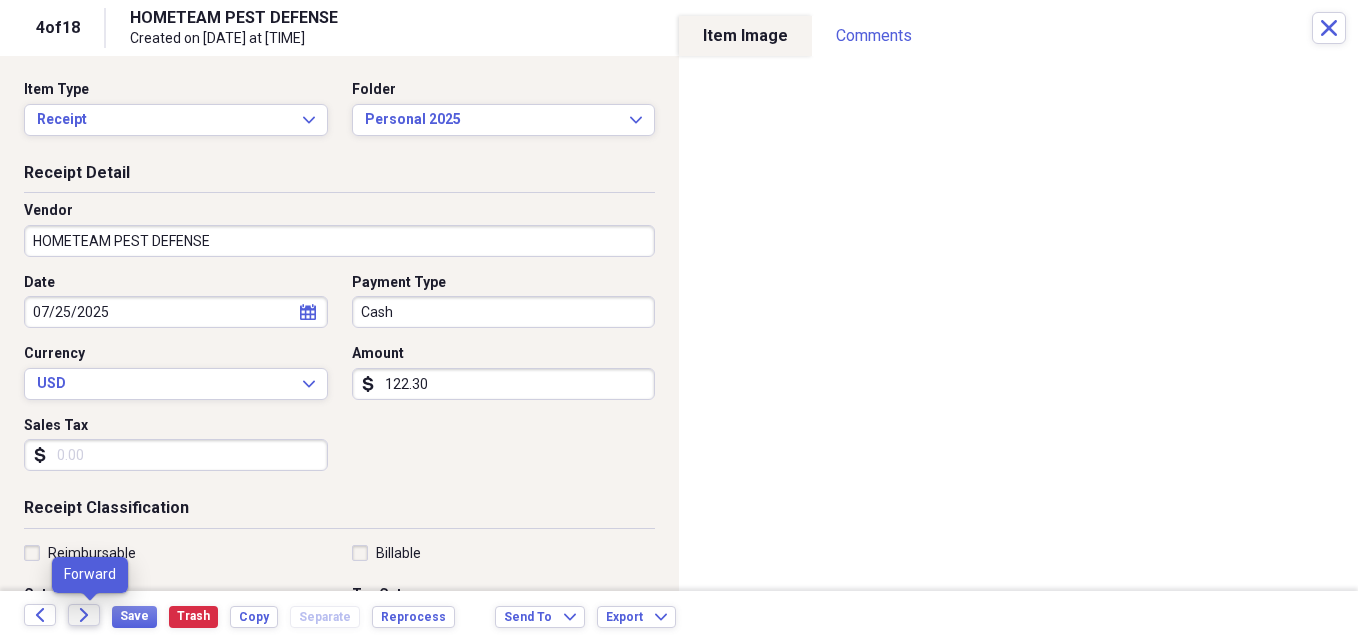click on "Forward" 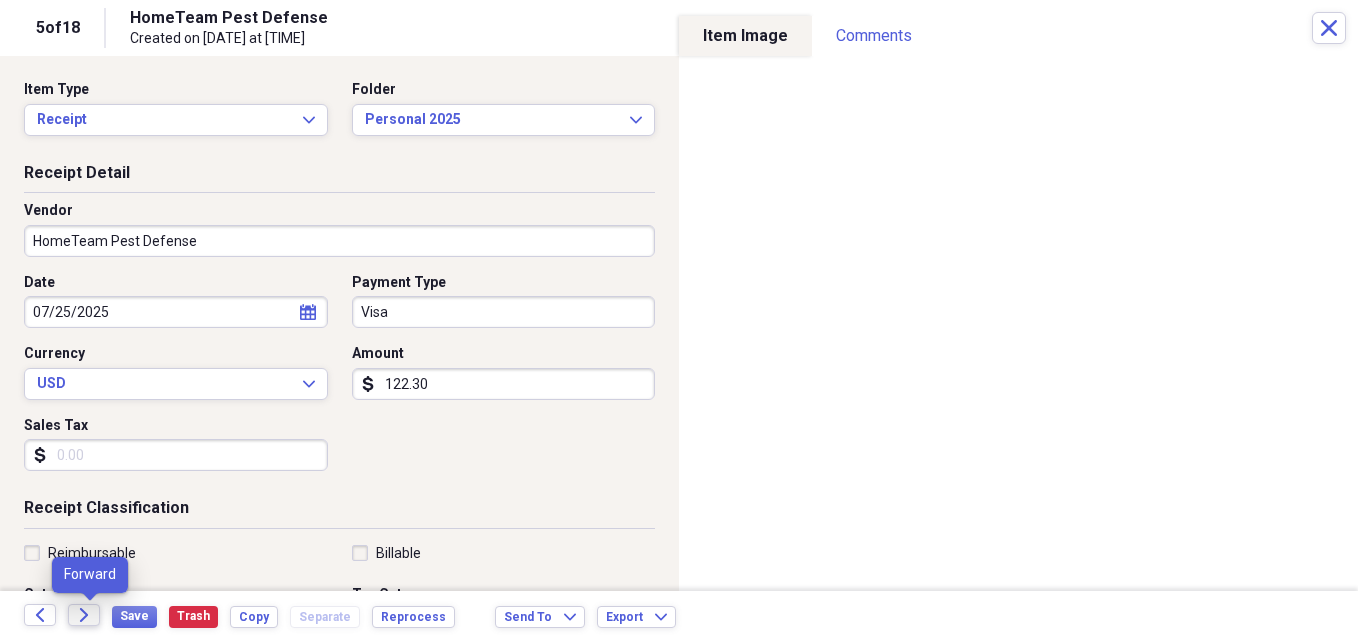 click on "Forward" 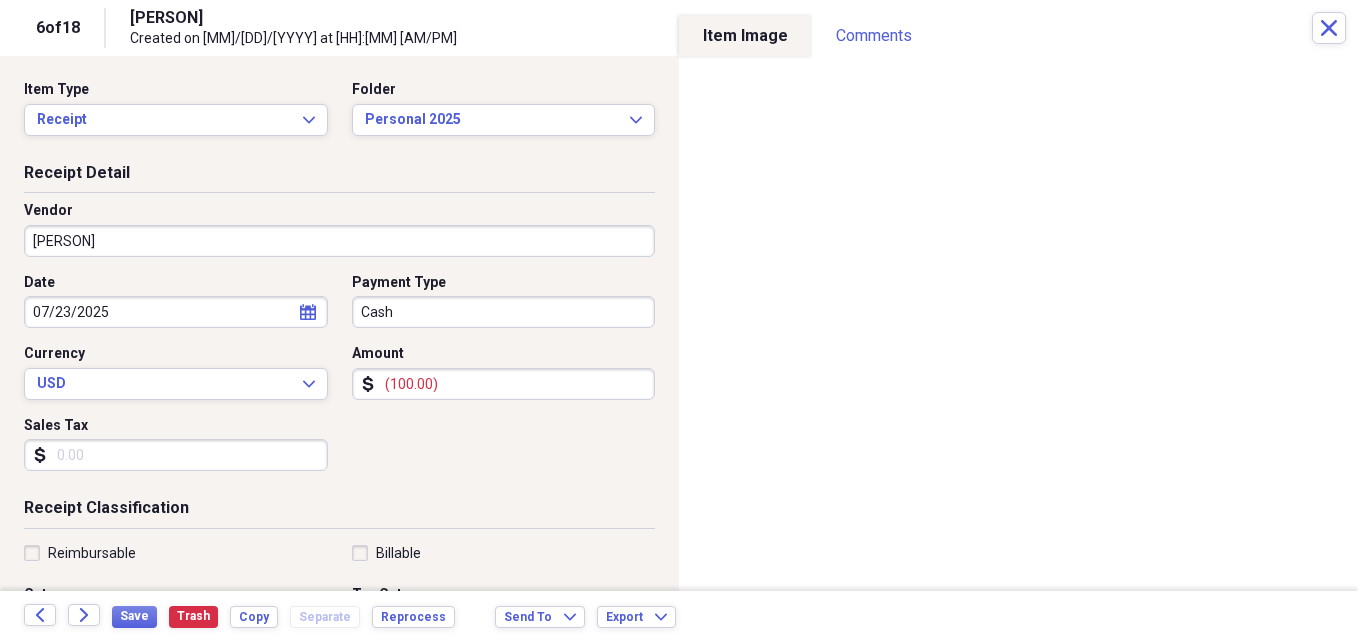 click on "(100.00)" at bounding box center [504, 384] 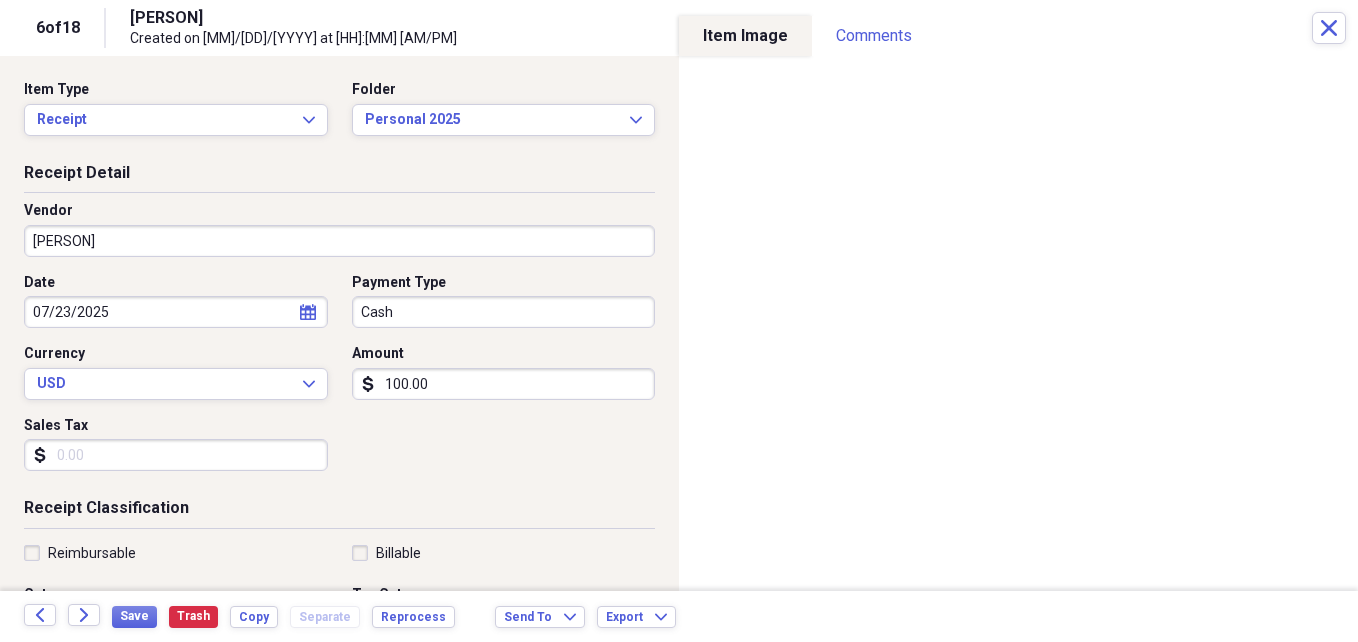type on "100.00" 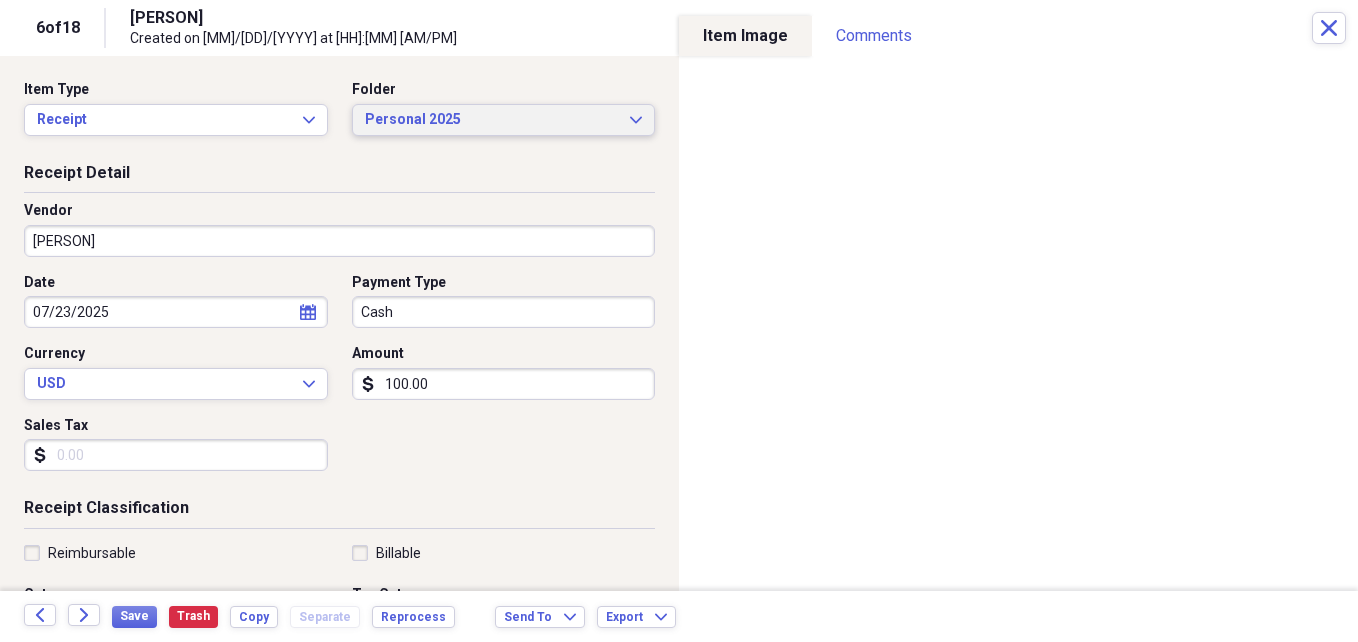 click on "Personal 2025" at bounding box center (492, 120) 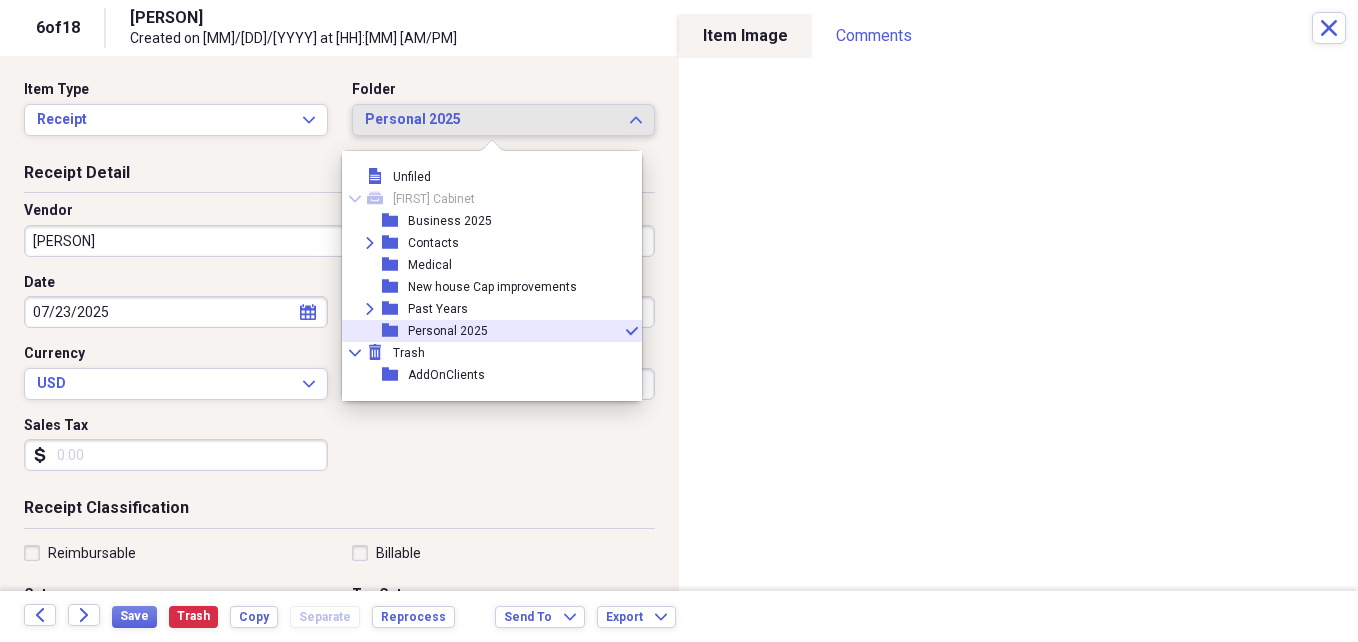 click on "Personal 2025" at bounding box center [492, 120] 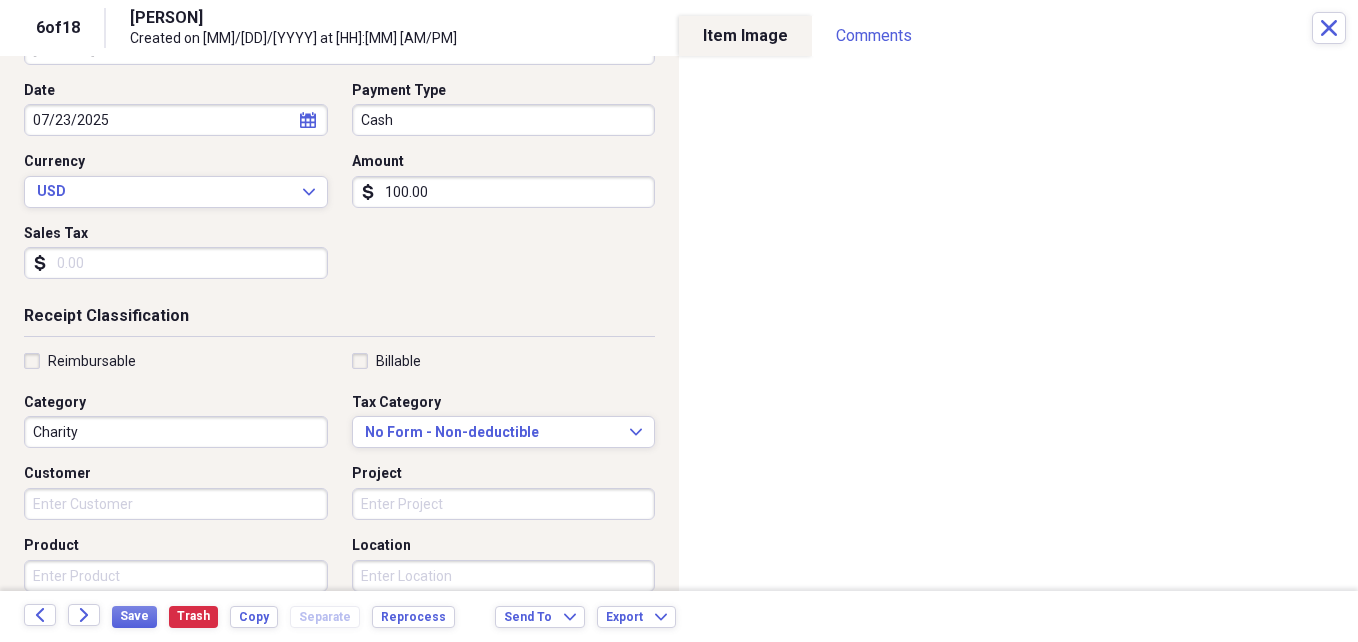 scroll, scrollTop: 200, scrollLeft: 0, axis: vertical 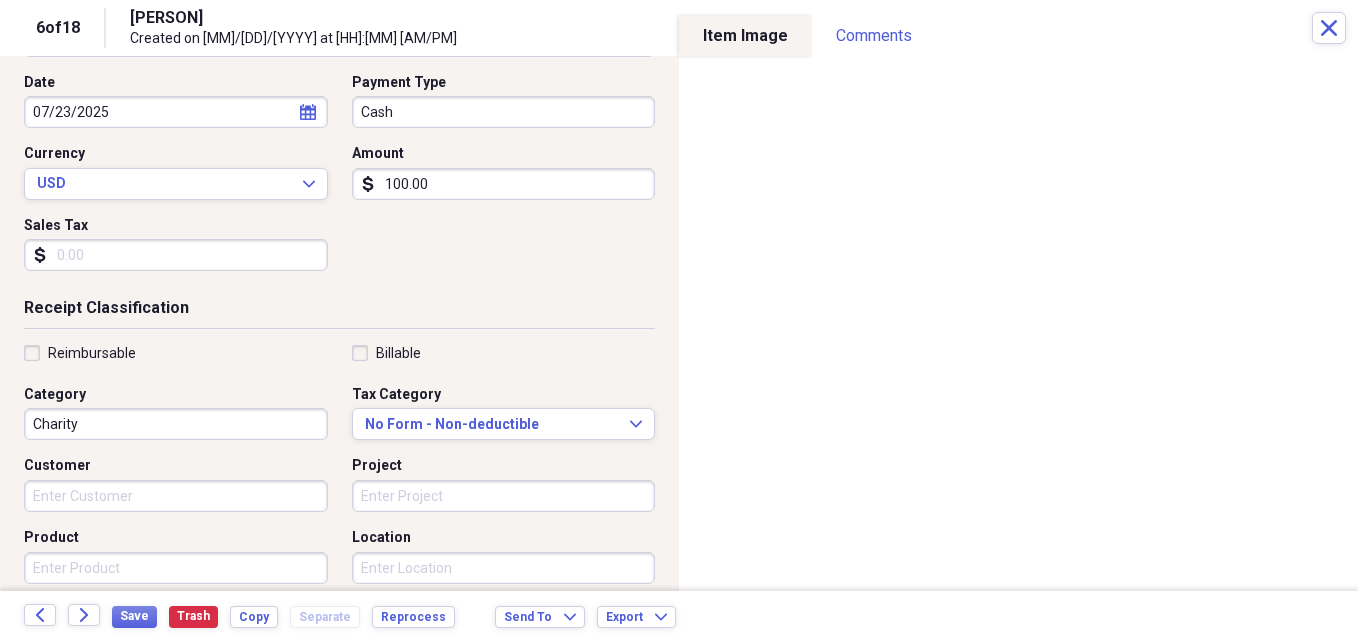 type 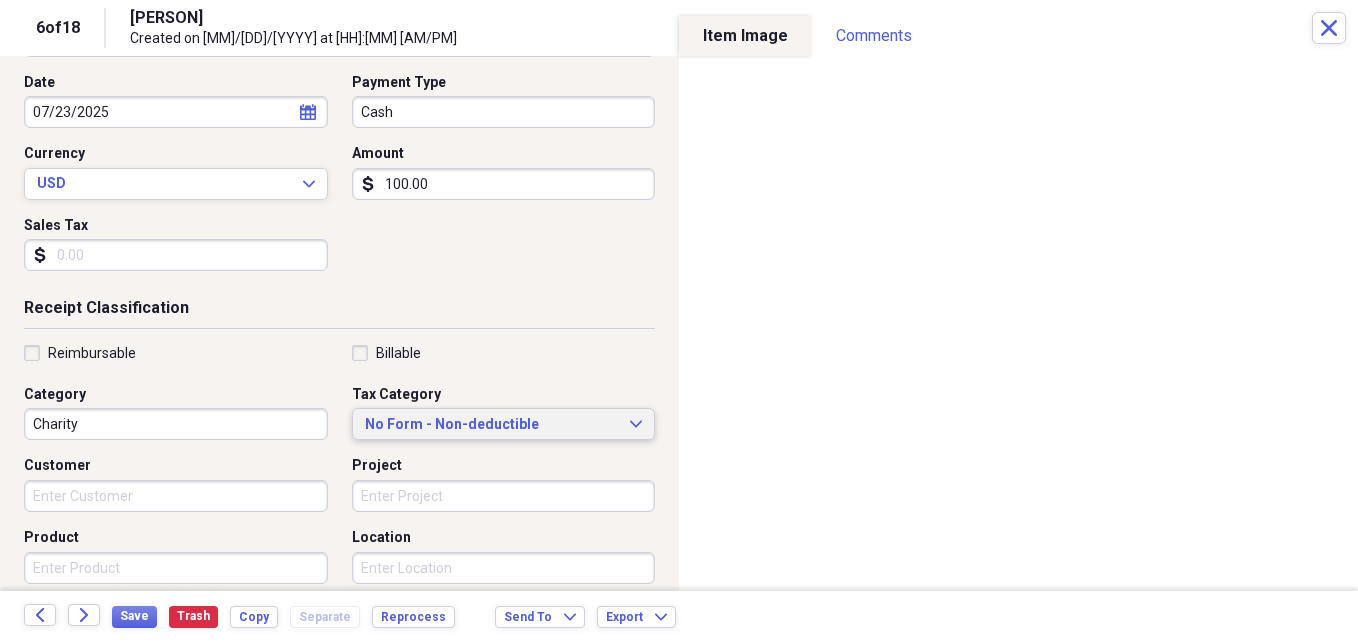 click on "No Form - Non-deductible" at bounding box center (492, 425) 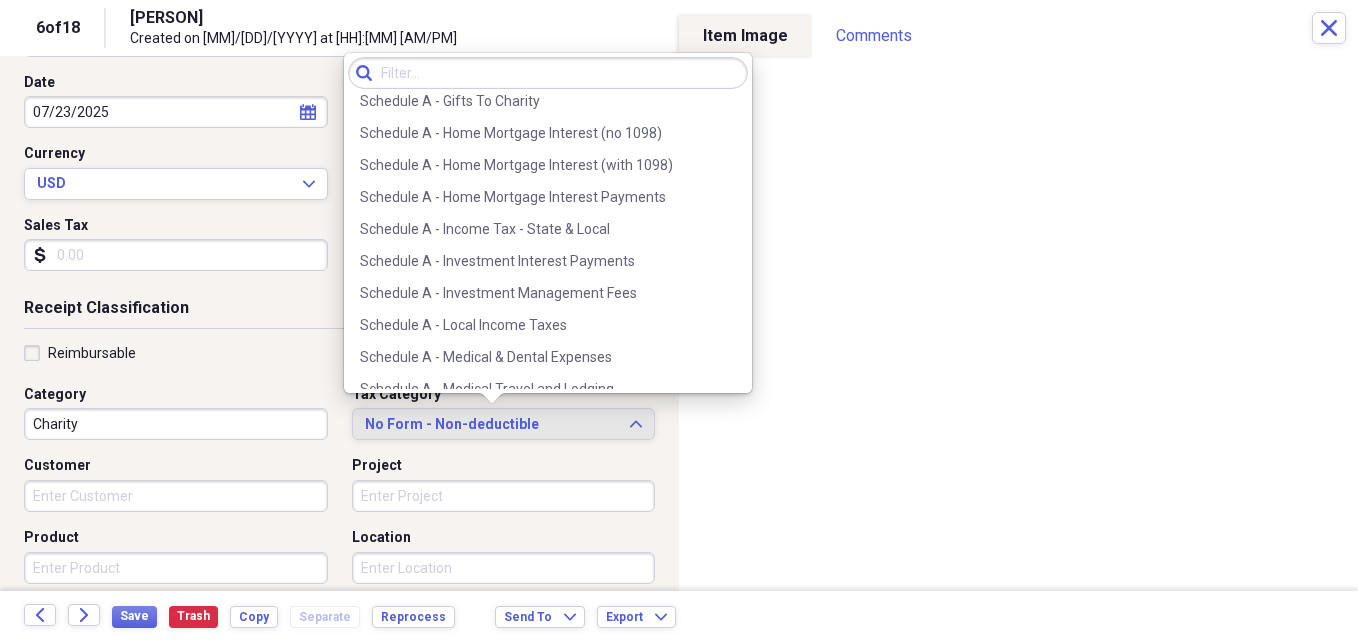 scroll, scrollTop: 1100, scrollLeft: 0, axis: vertical 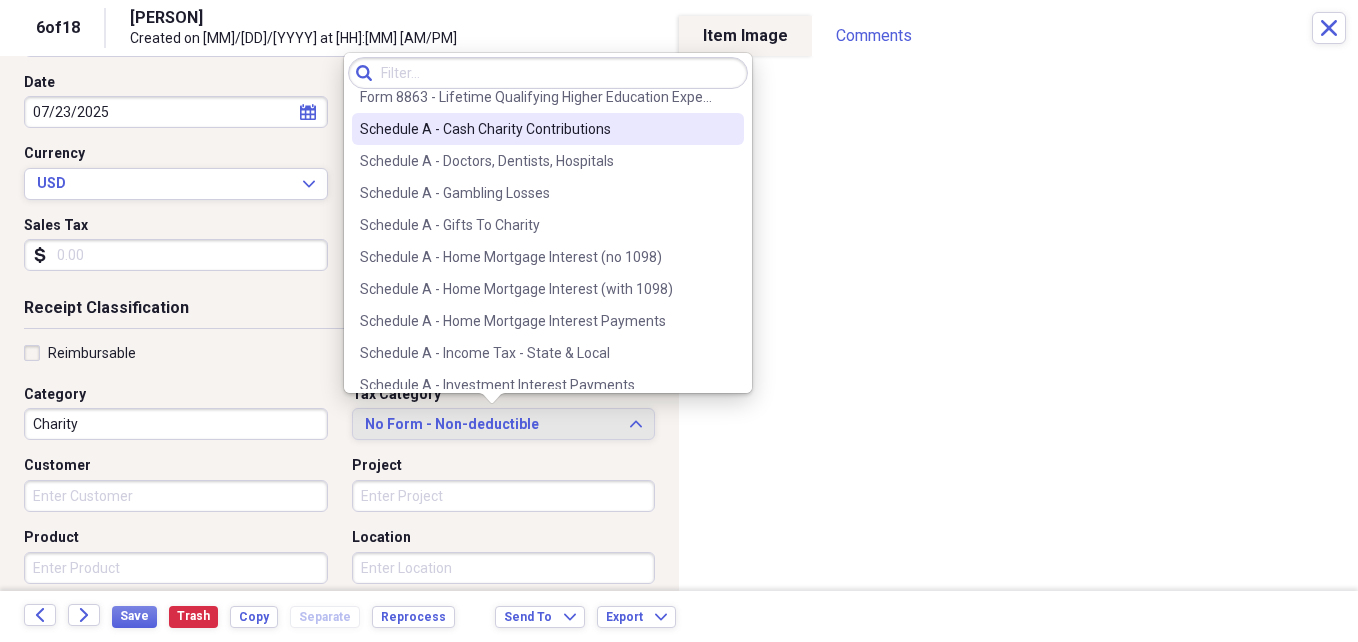 click on "Schedule A - Cash Charity Contributions" at bounding box center (548, 129) 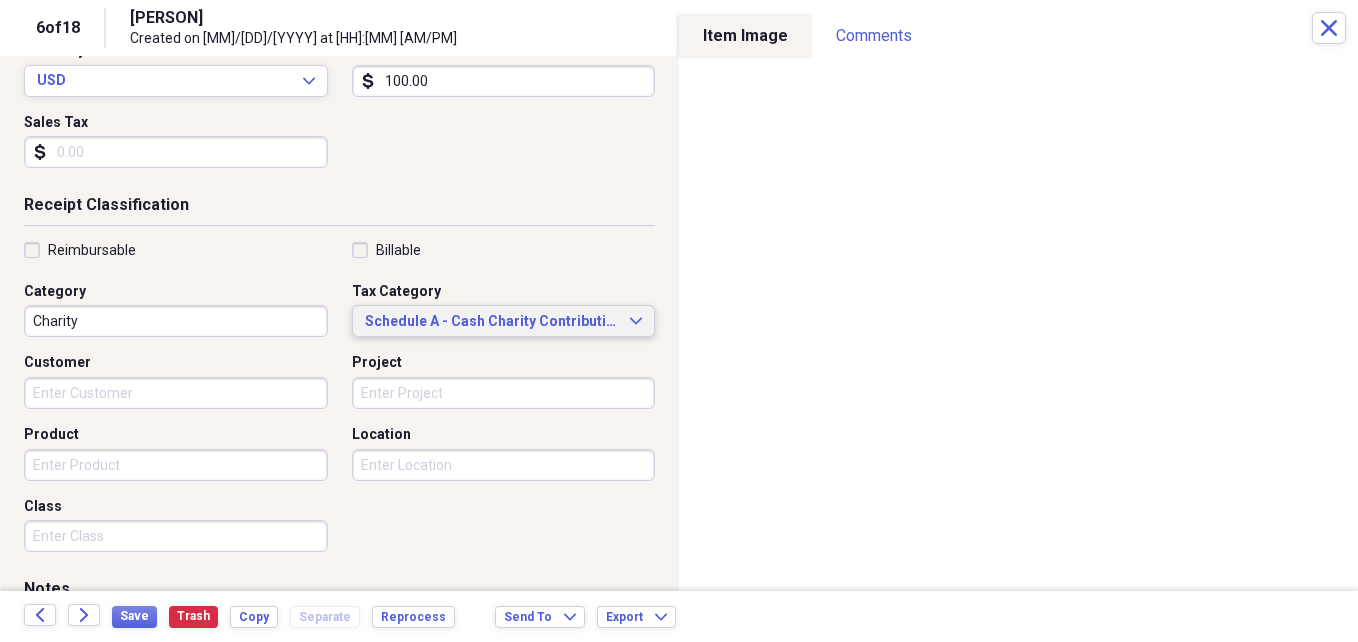 scroll, scrollTop: 400, scrollLeft: 0, axis: vertical 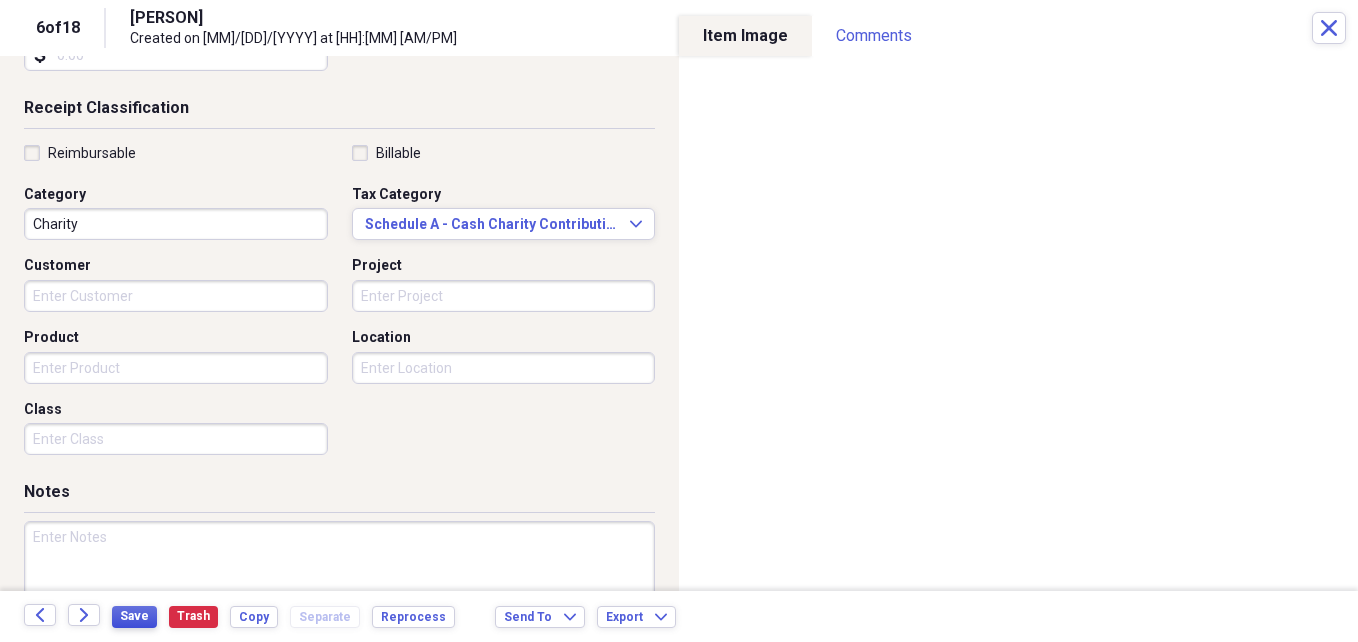 click on "Save" at bounding box center [134, 616] 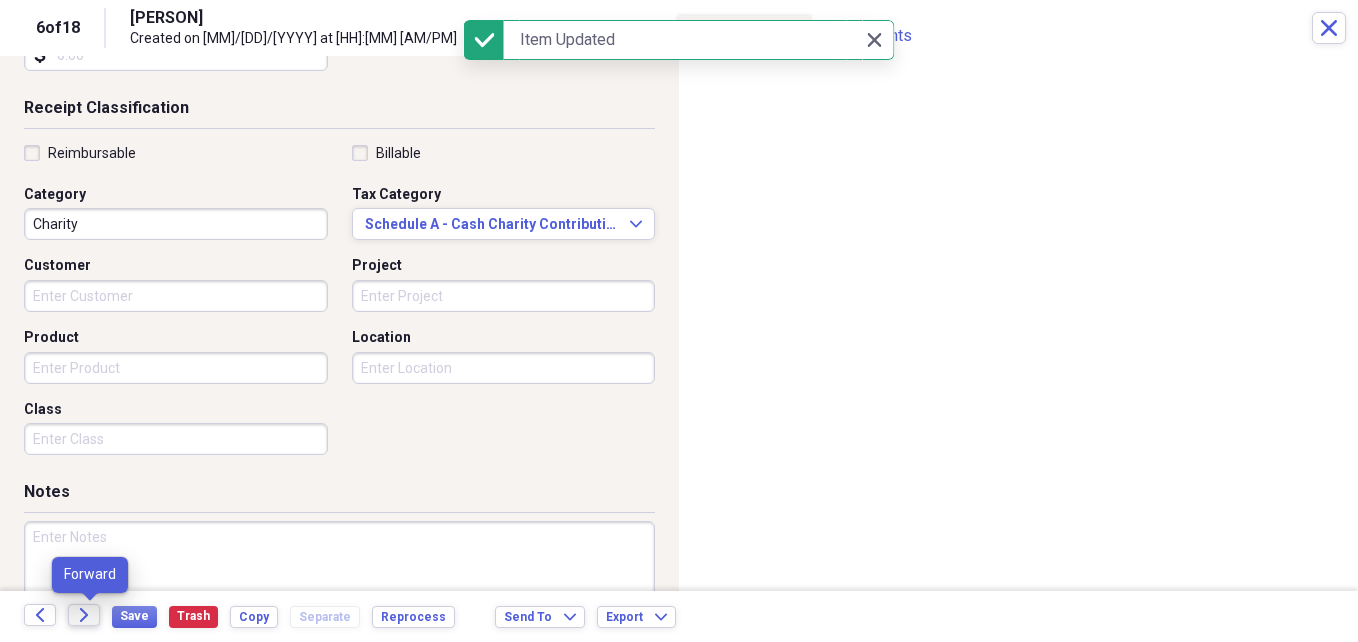 click on "Forward" 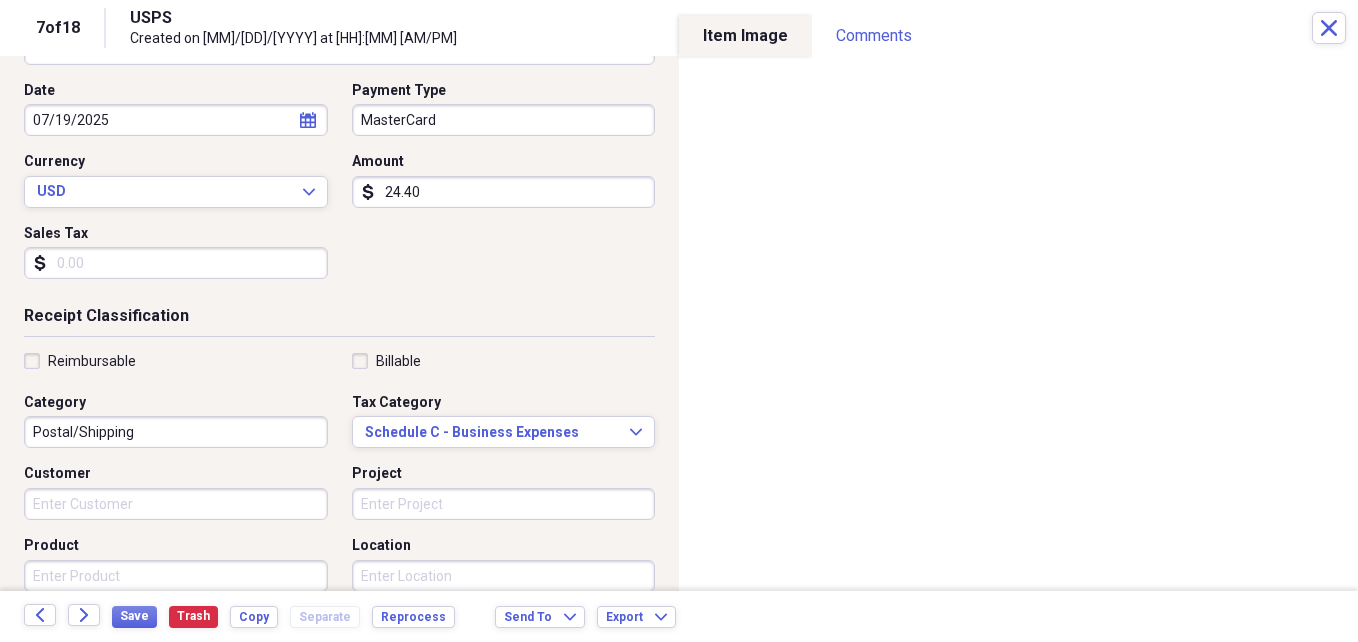 scroll, scrollTop: 200, scrollLeft: 0, axis: vertical 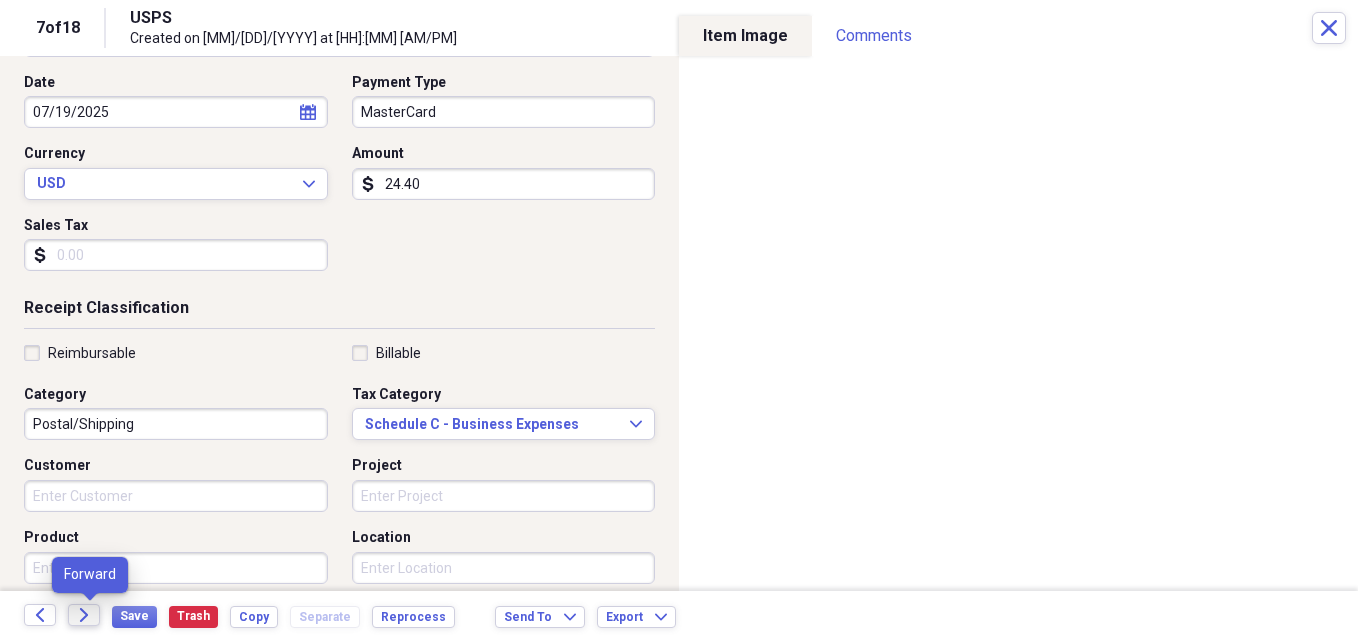click on "Forward" 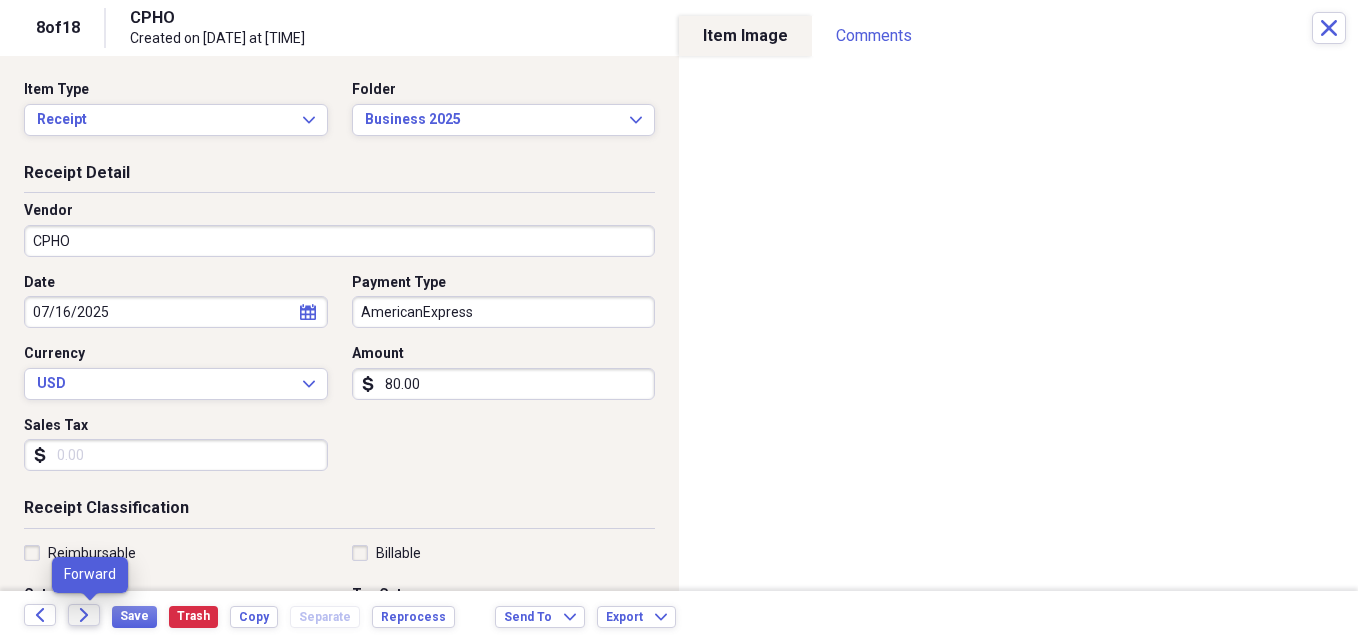 click 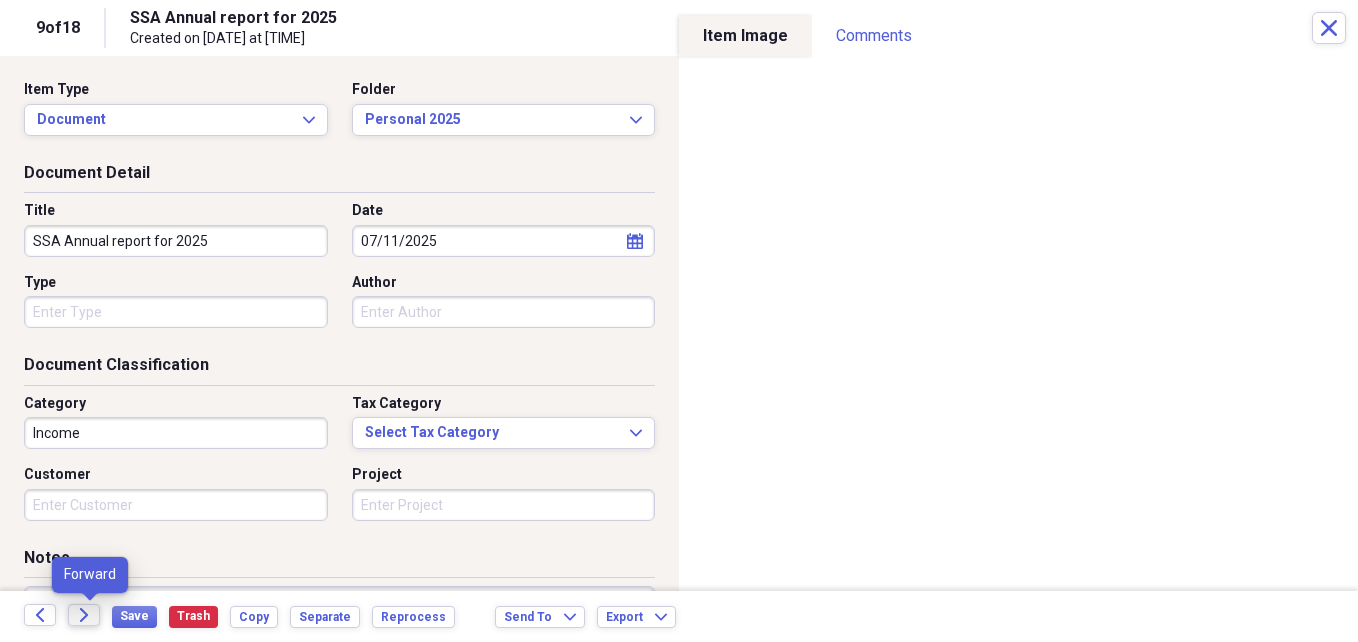click on "Forward" 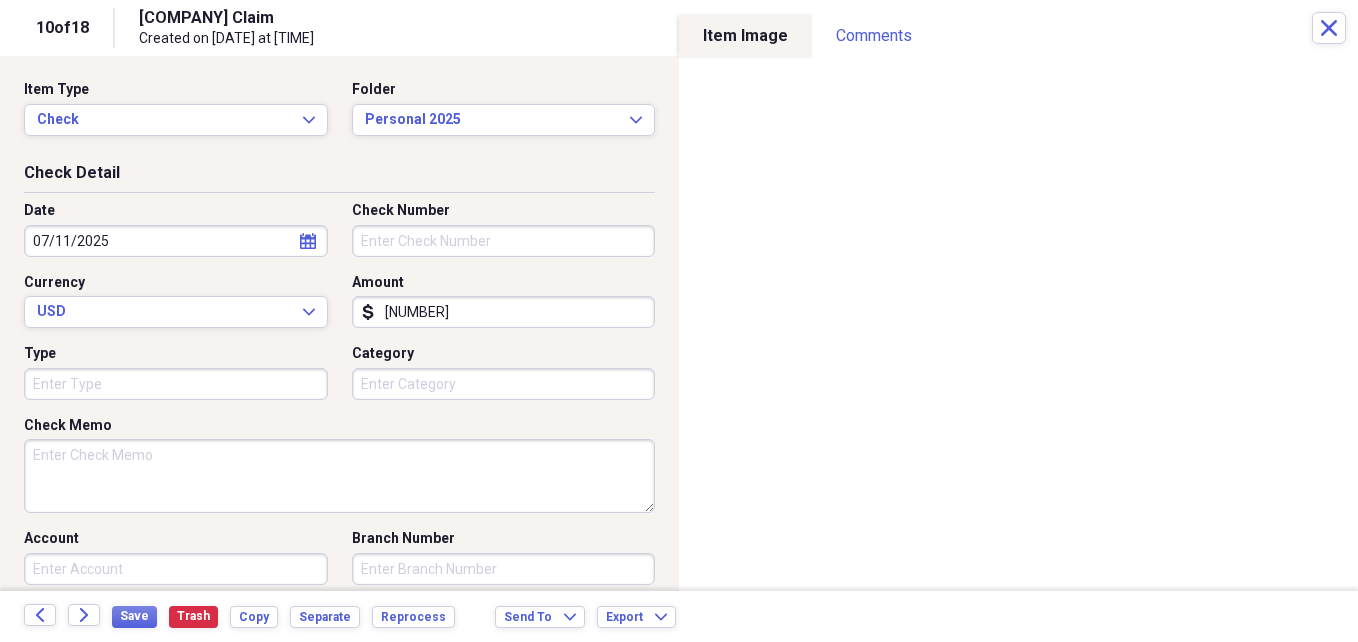 click on "Type" at bounding box center [176, 384] 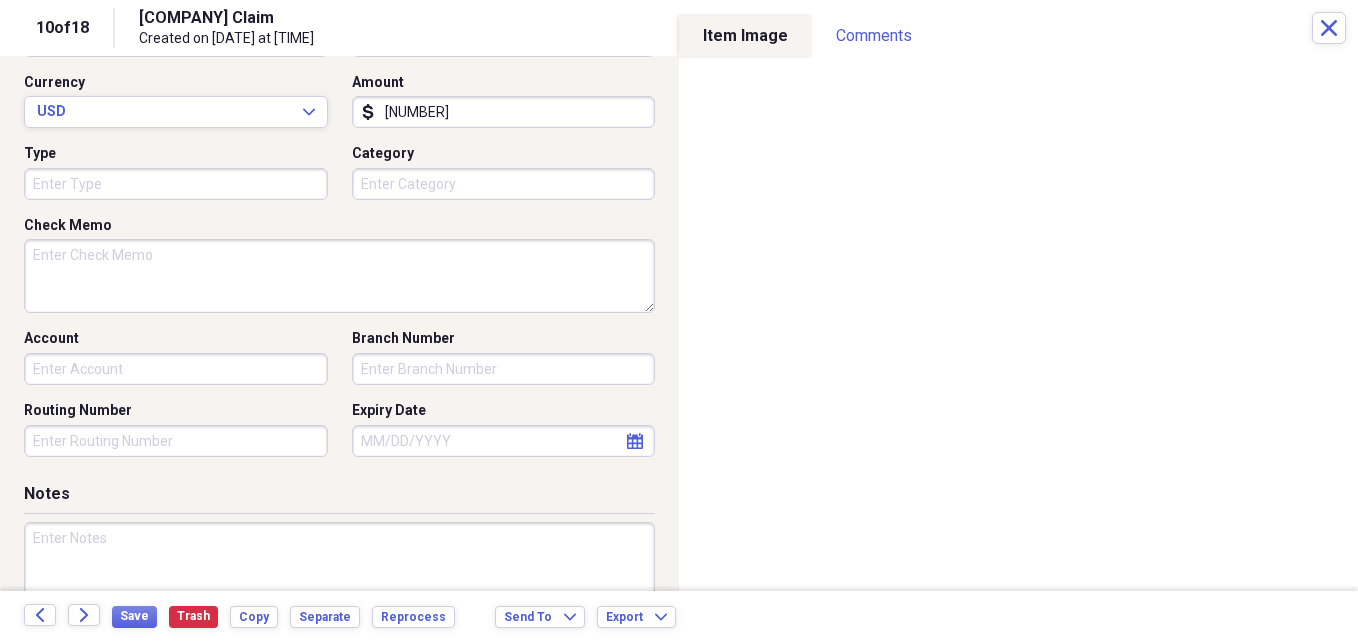scroll, scrollTop: 0, scrollLeft: 0, axis: both 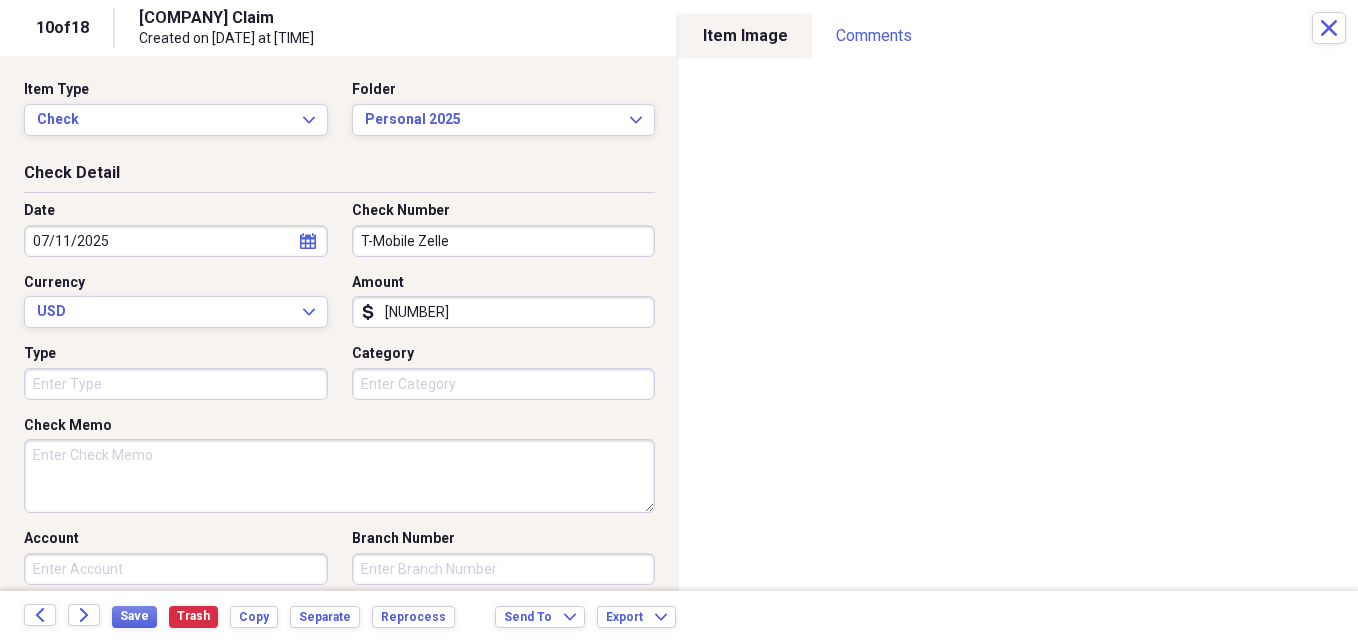 type on "T-Mobile Zelle" 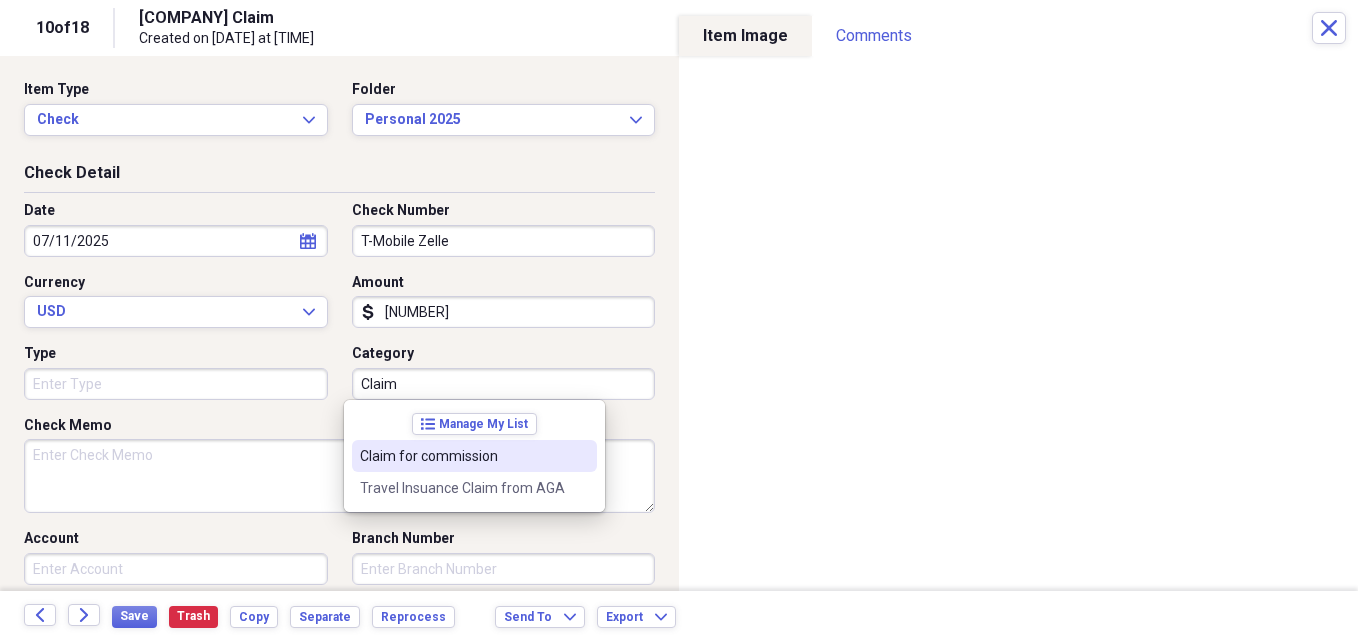 type on "Claim" 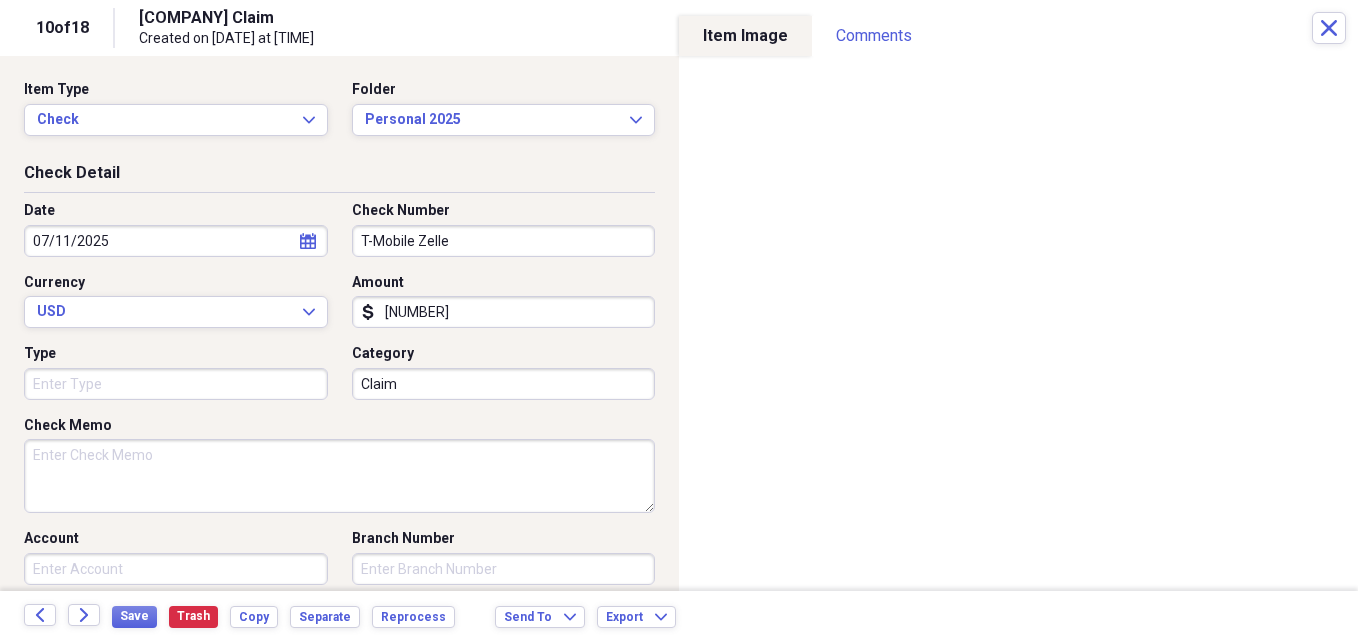 click on "Date [MM]/[DD]/[YYYY] calendar Calendar Check Number T-Mobile Zelle Currency USD Expand Amount dollar-sign [AMOUNT] Type Category Claim" at bounding box center (339, 308) 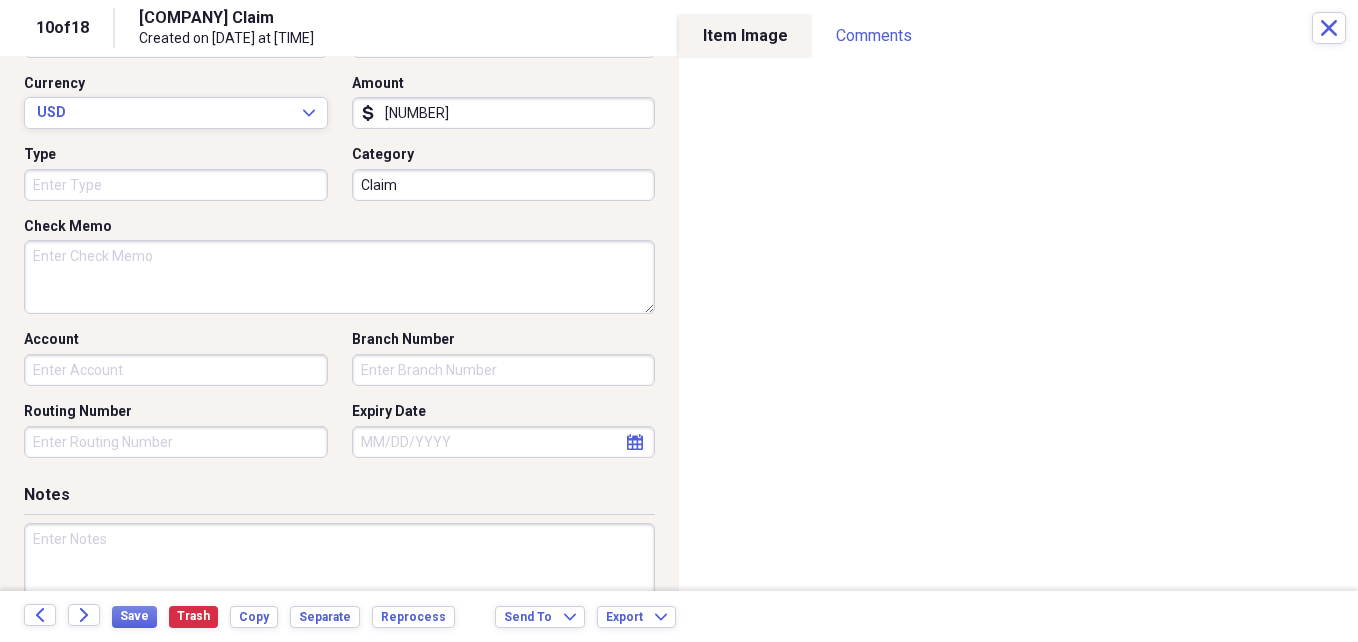 scroll, scrollTop: 200, scrollLeft: 0, axis: vertical 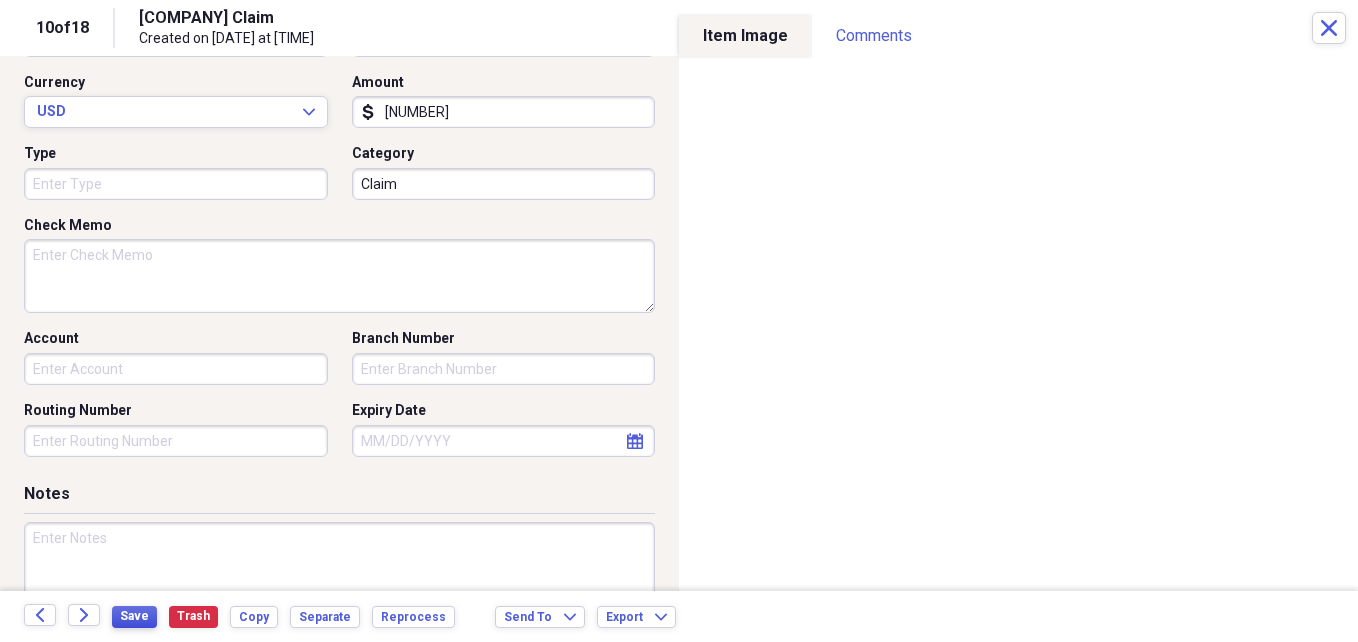 click on "Save" at bounding box center (134, 616) 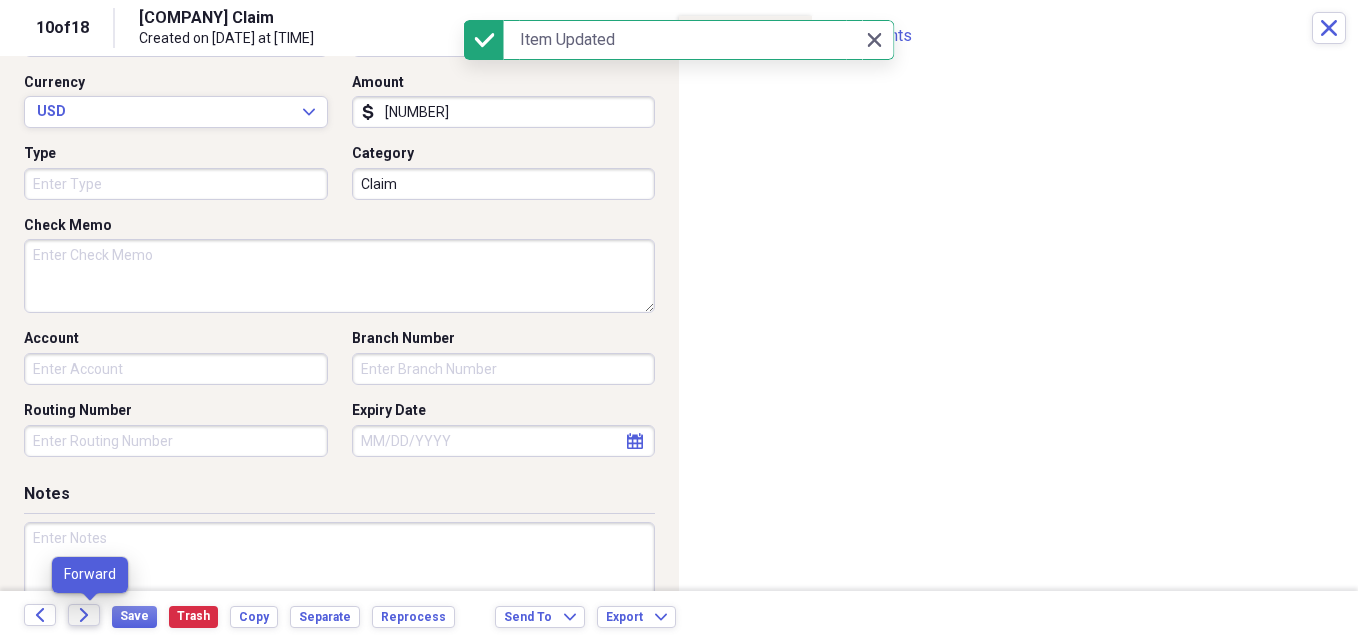 click 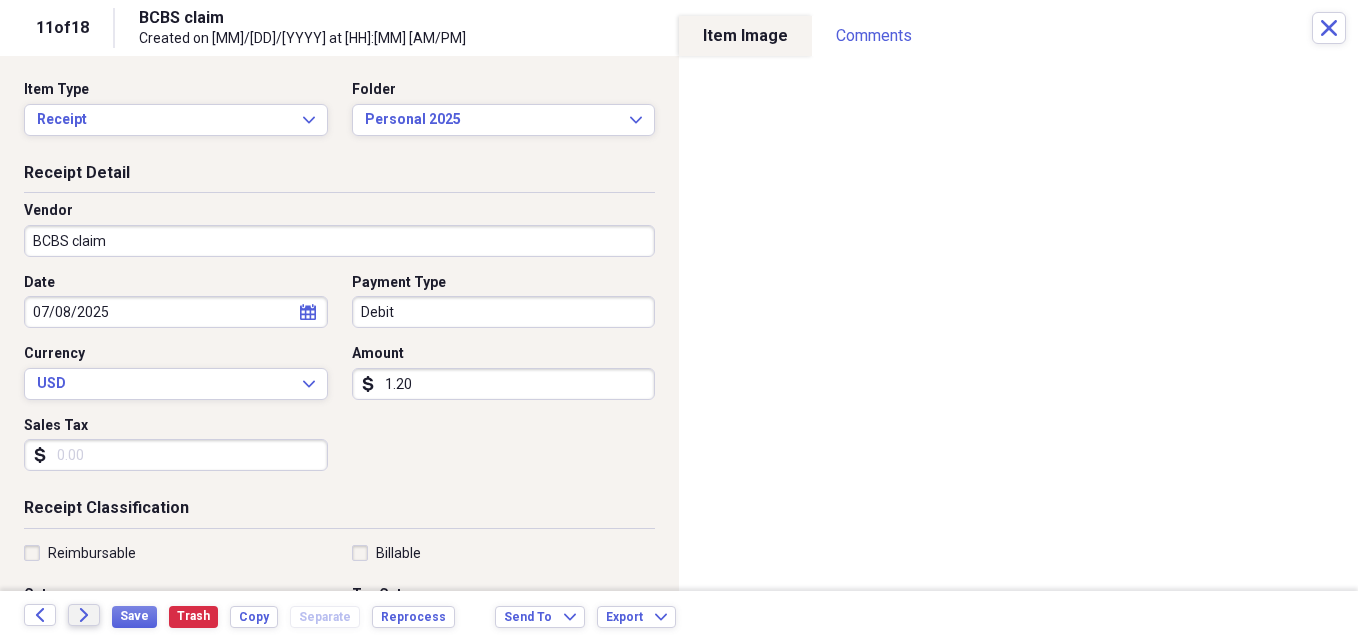 click on "Forward" 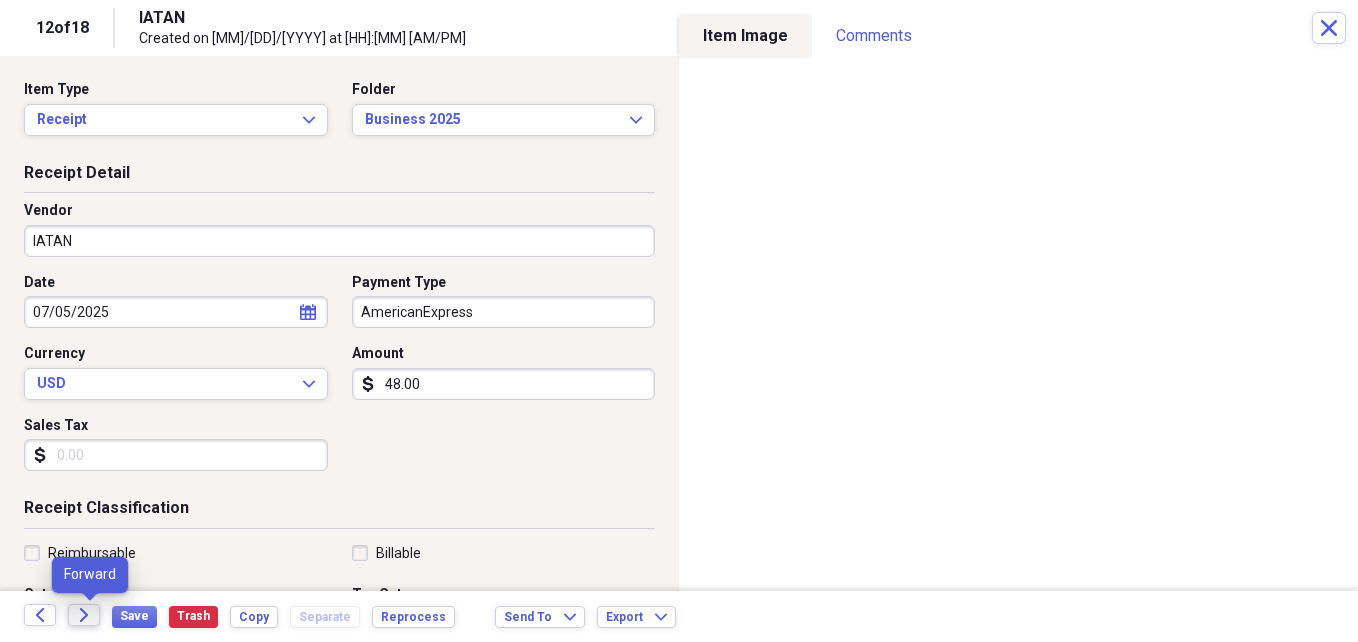 click on "Forward" 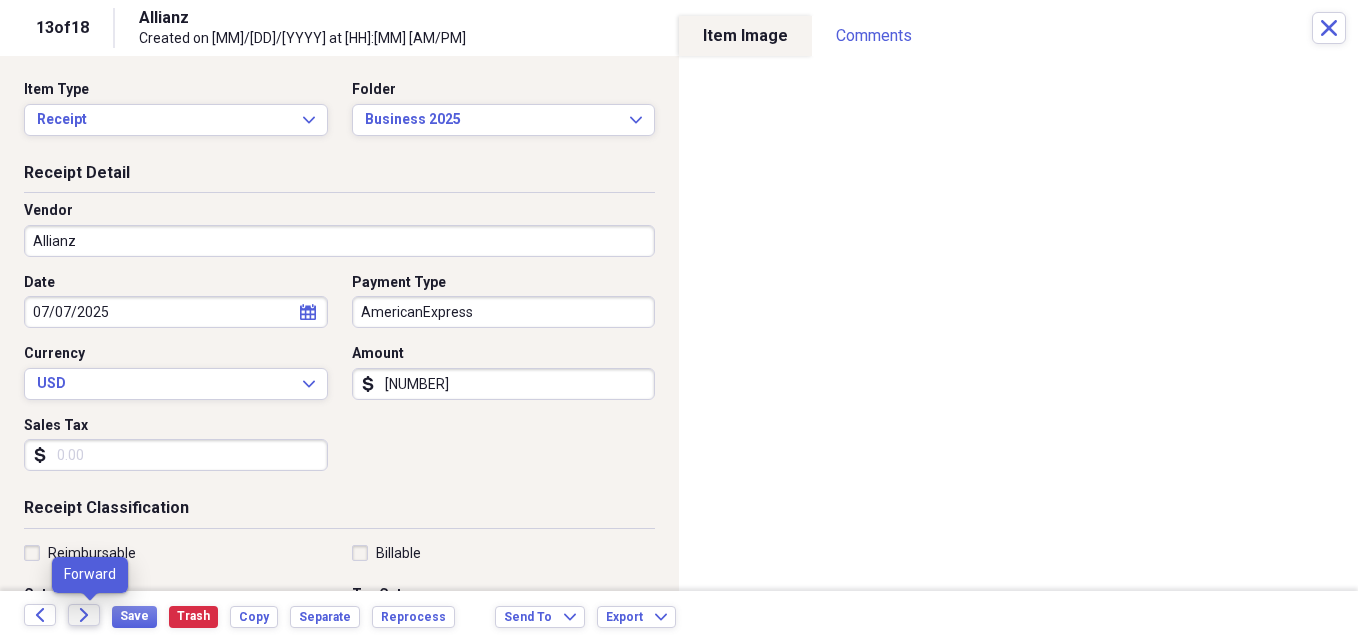 click on "Forward" 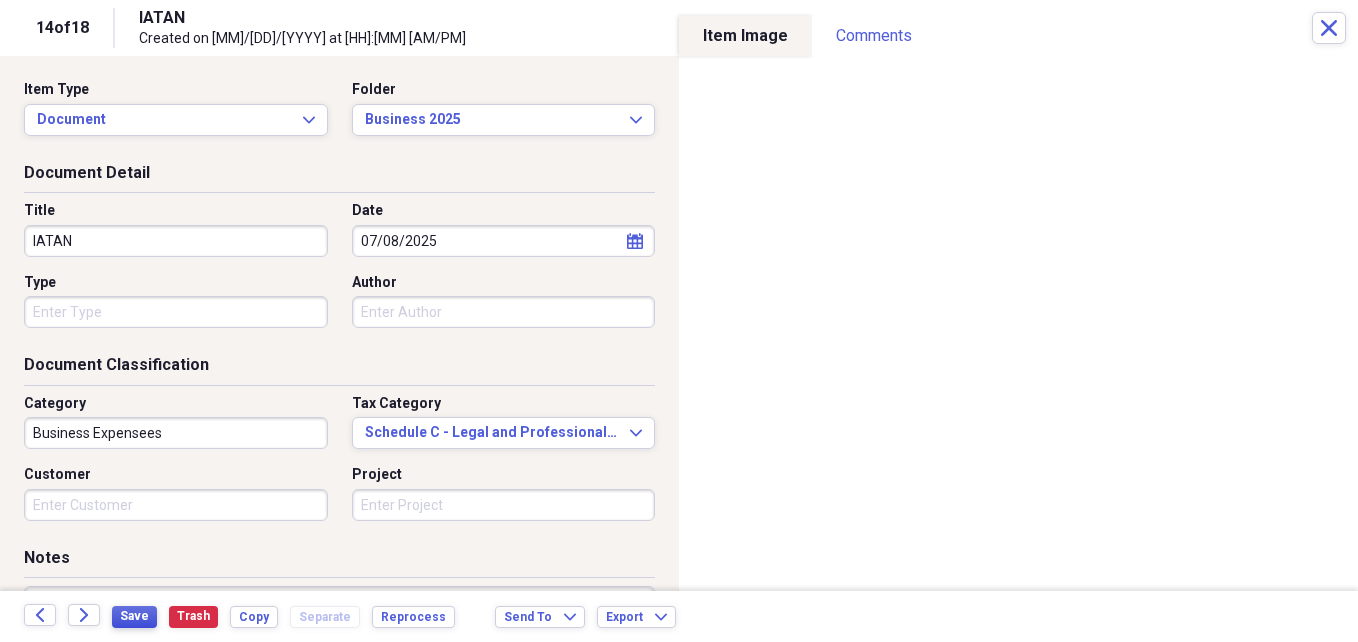 click on "Save" at bounding box center (134, 616) 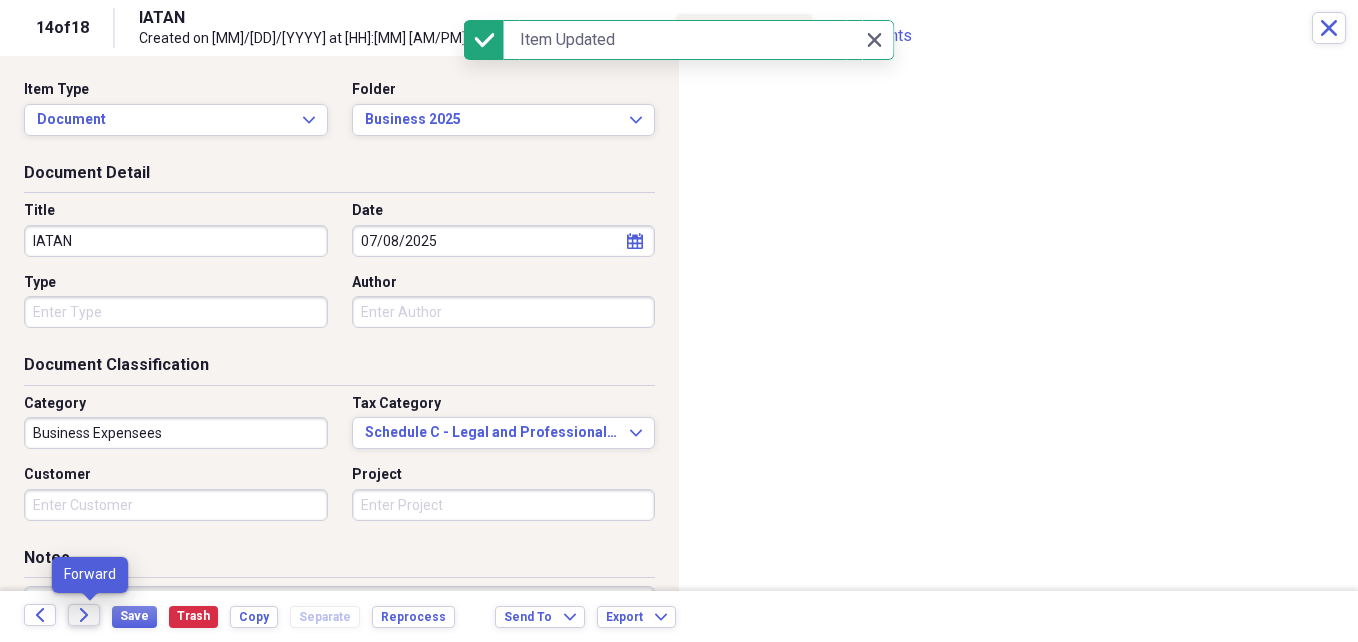 click 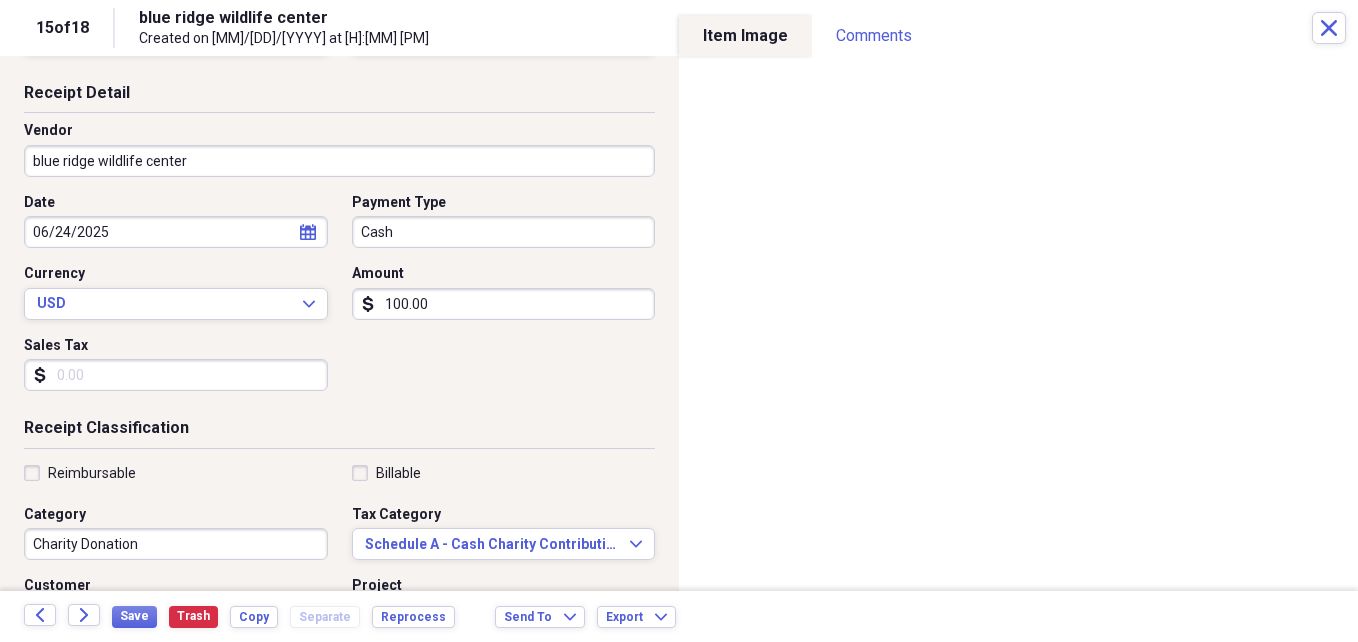 scroll, scrollTop: 200, scrollLeft: 0, axis: vertical 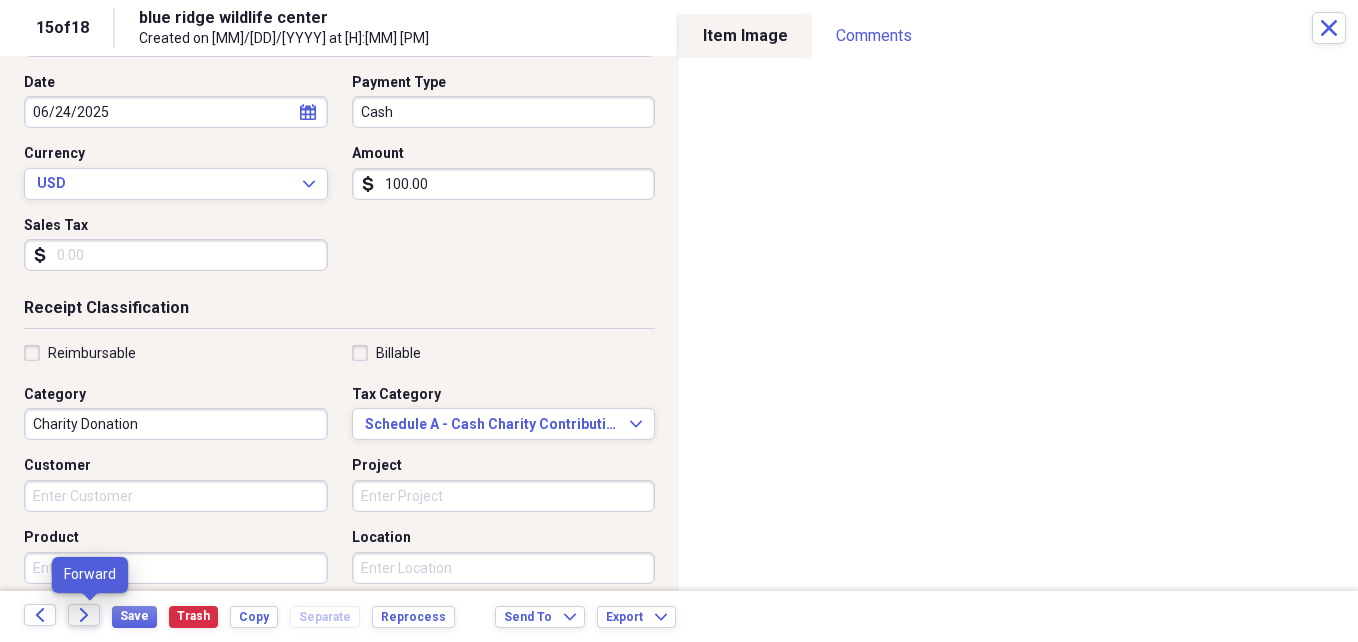 click 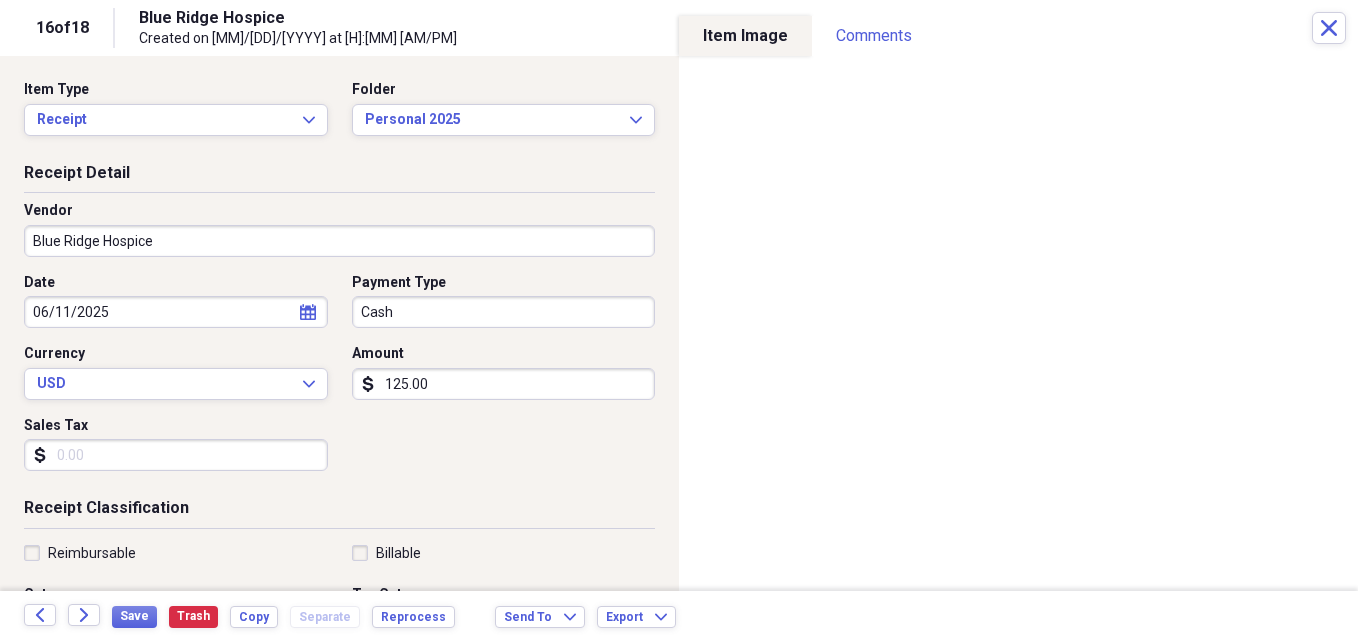 click on "Cash" at bounding box center [504, 312] 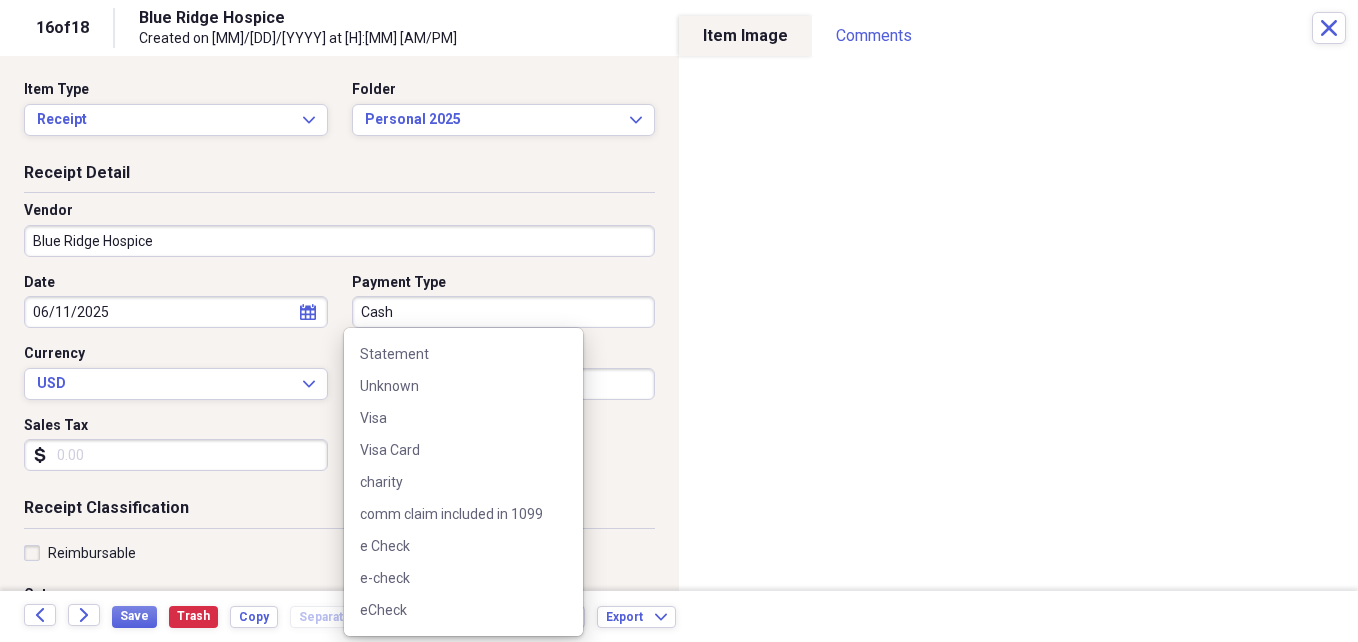 scroll, scrollTop: 800, scrollLeft: 0, axis: vertical 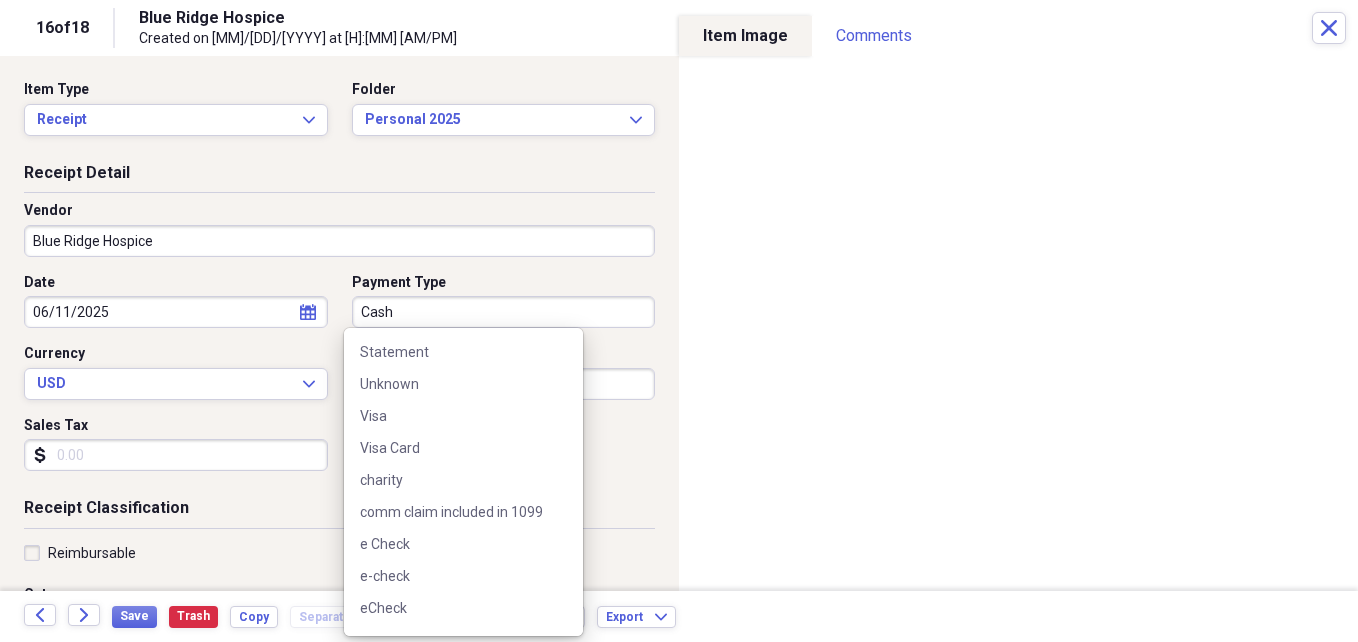 click on "charity" at bounding box center [451, 480] 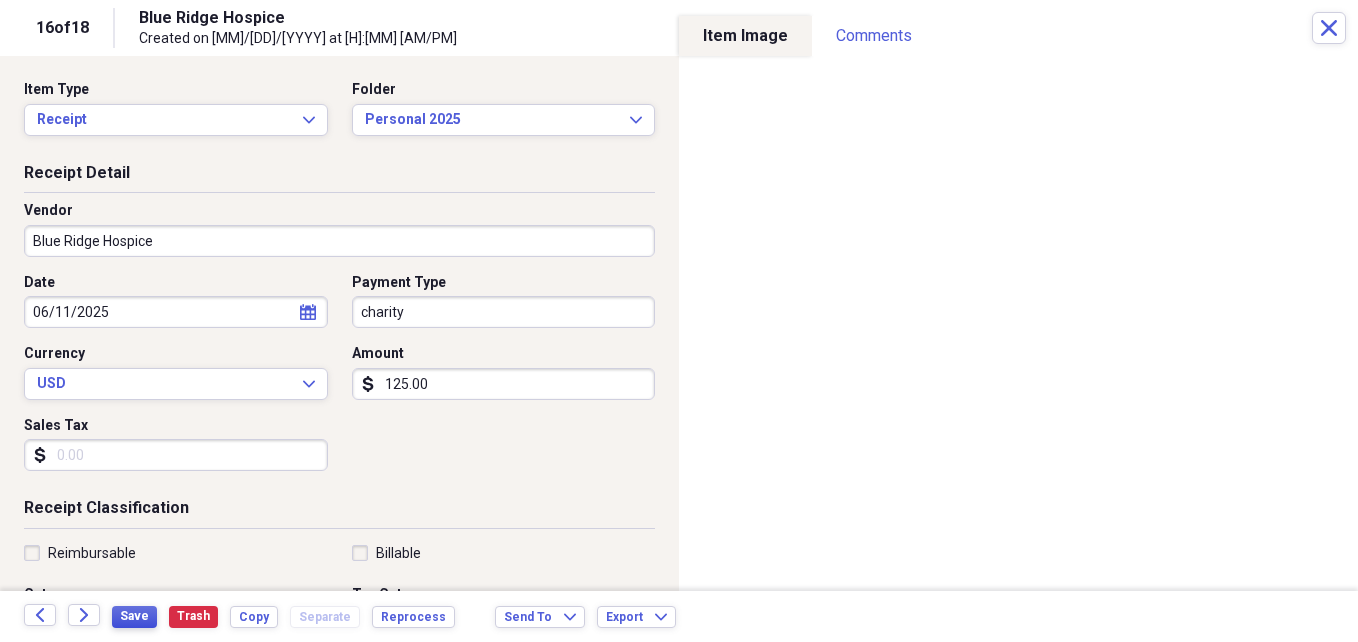 click on "Save" at bounding box center [134, 616] 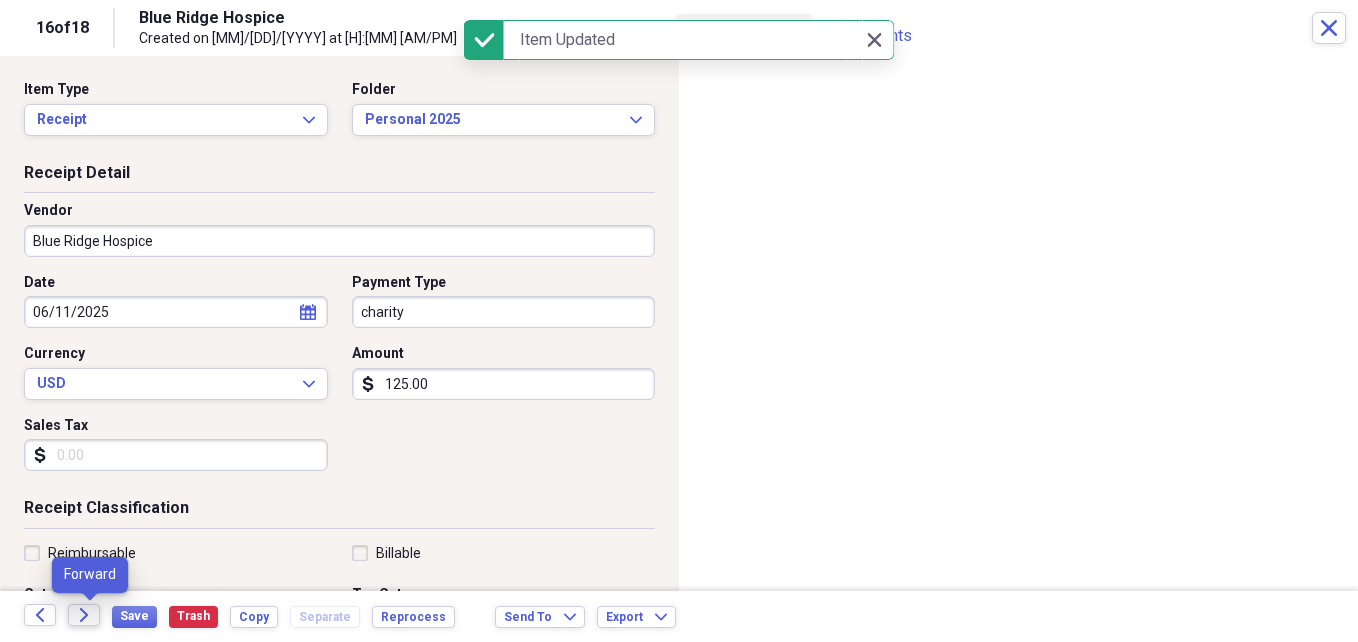 click 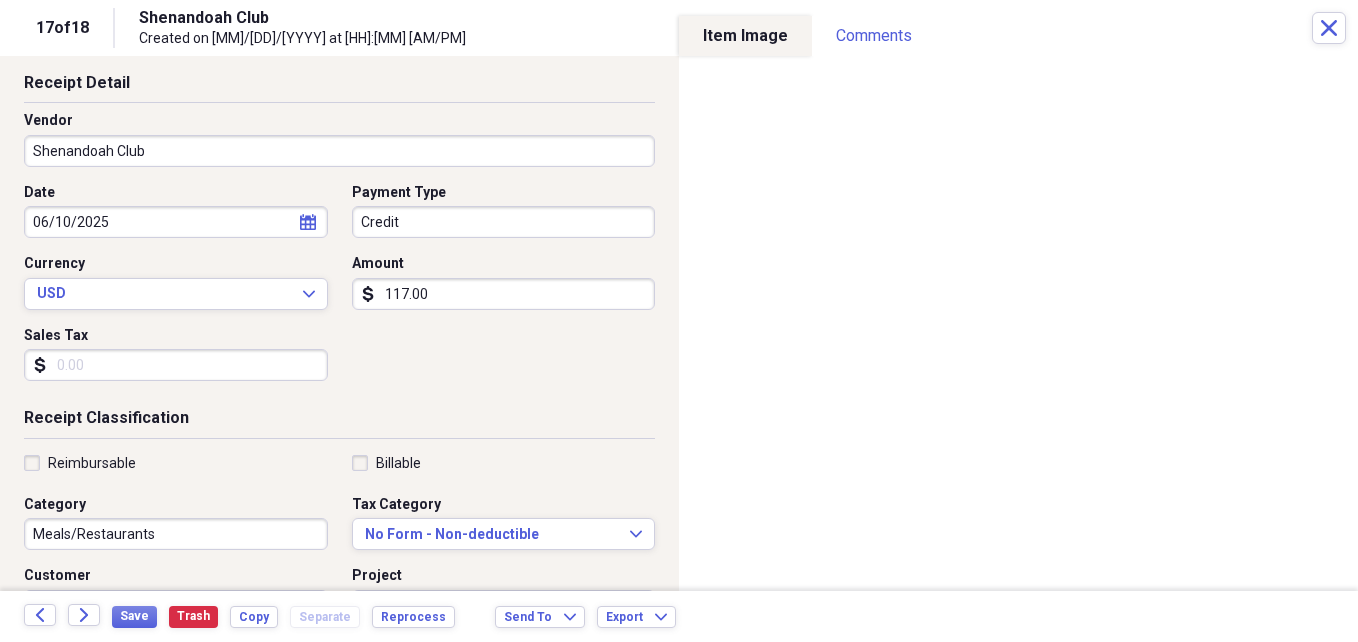 scroll, scrollTop: 200, scrollLeft: 0, axis: vertical 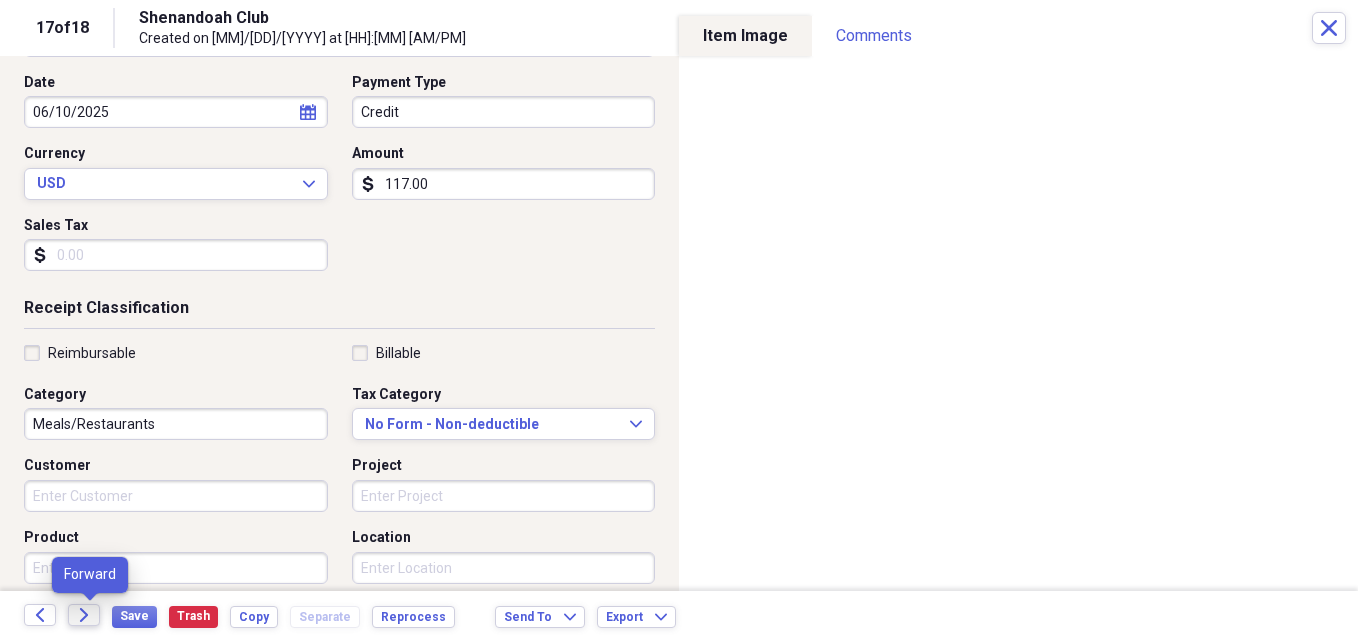 click on "Forward" 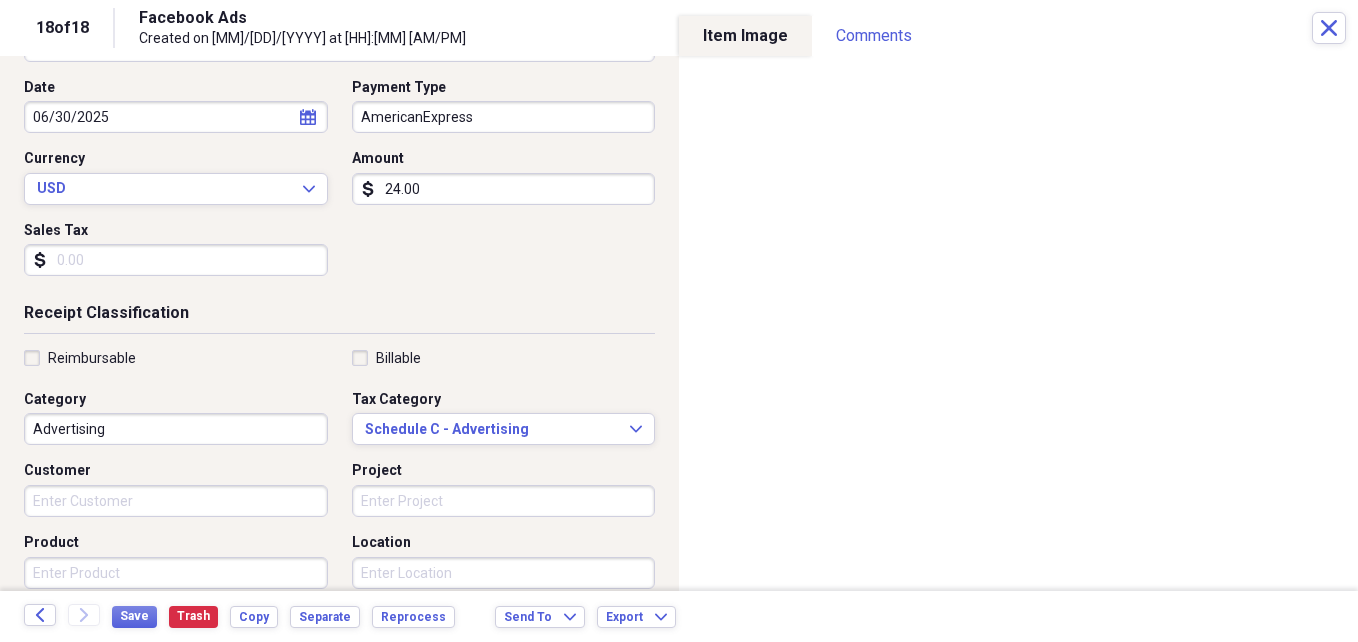 scroll, scrollTop: 200, scrollLeft: 0, axis: vertical 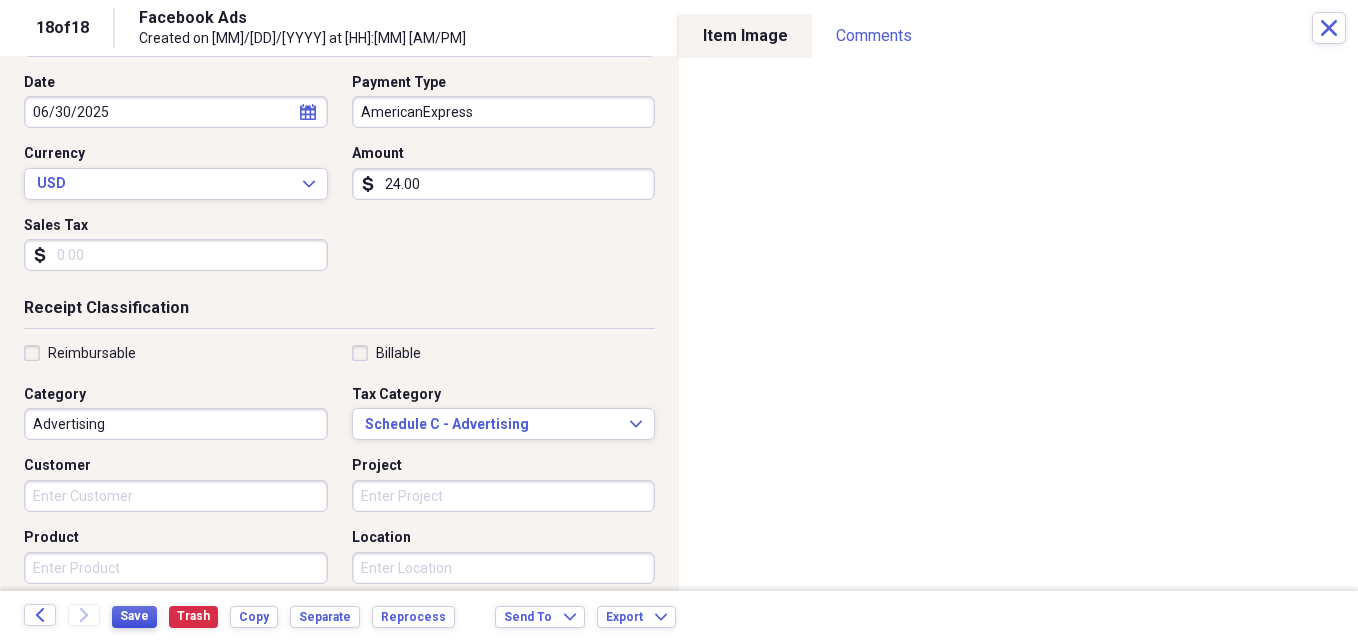 click on "Save" at bounding box center [134, 616] 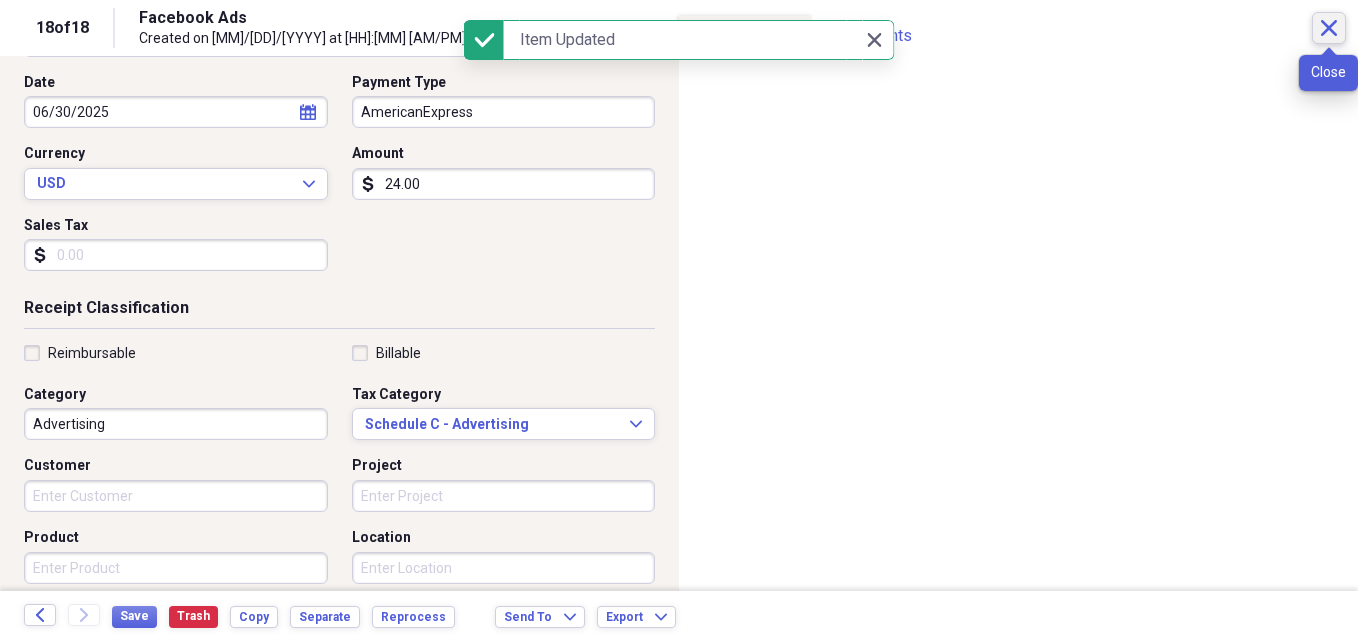 click on "Close" 